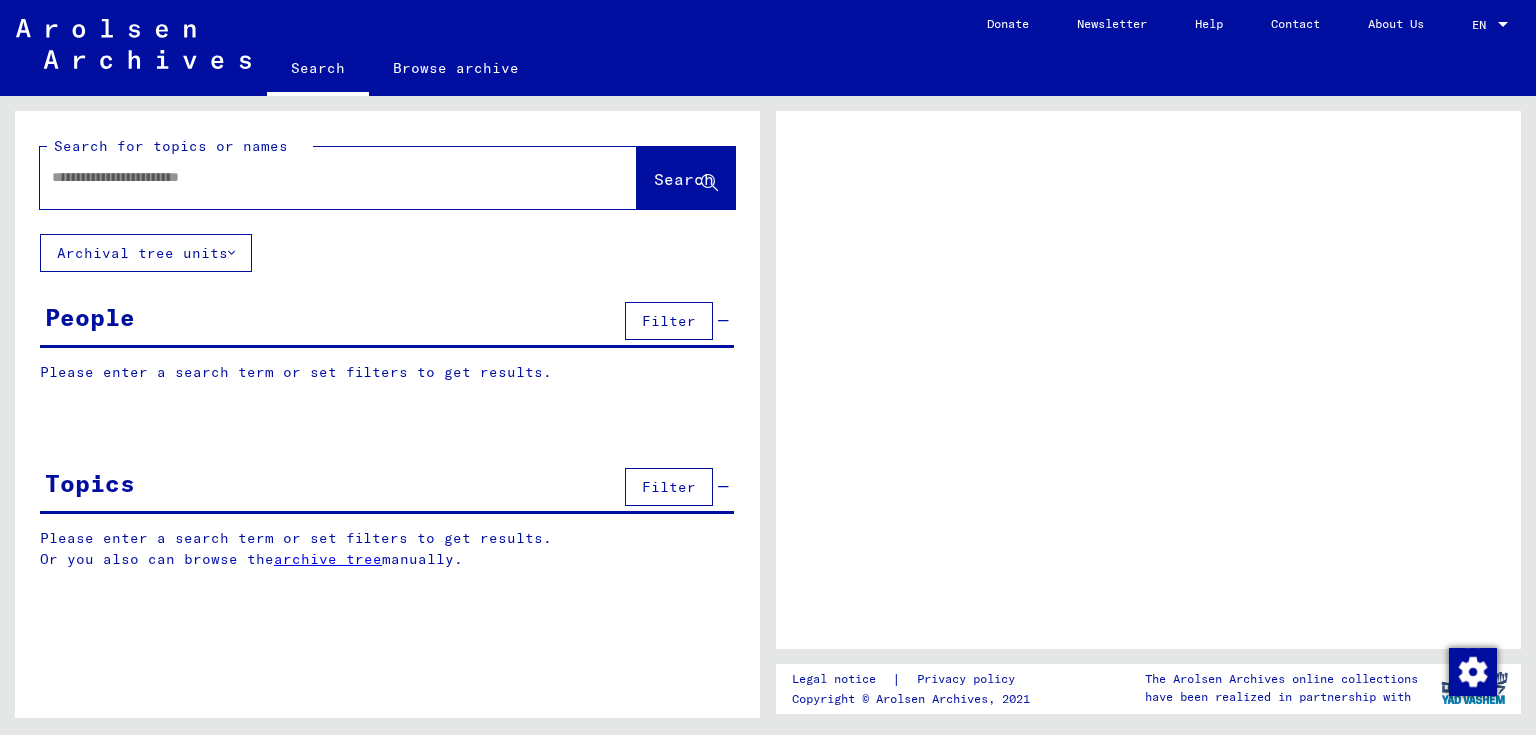 scroll, scrollTop: 0, scrollLeft: 0, axis: both 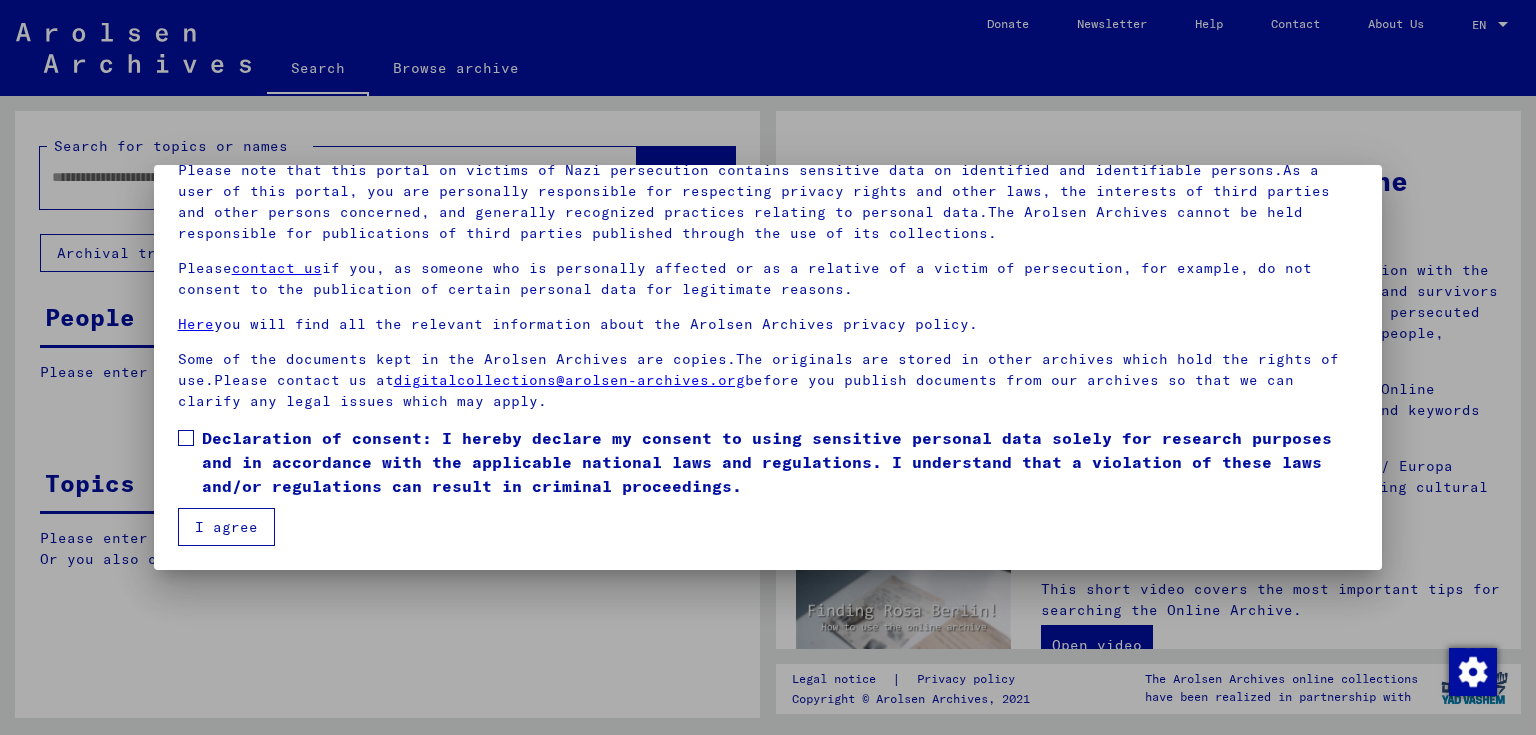 click at bounding box center (186, 438) 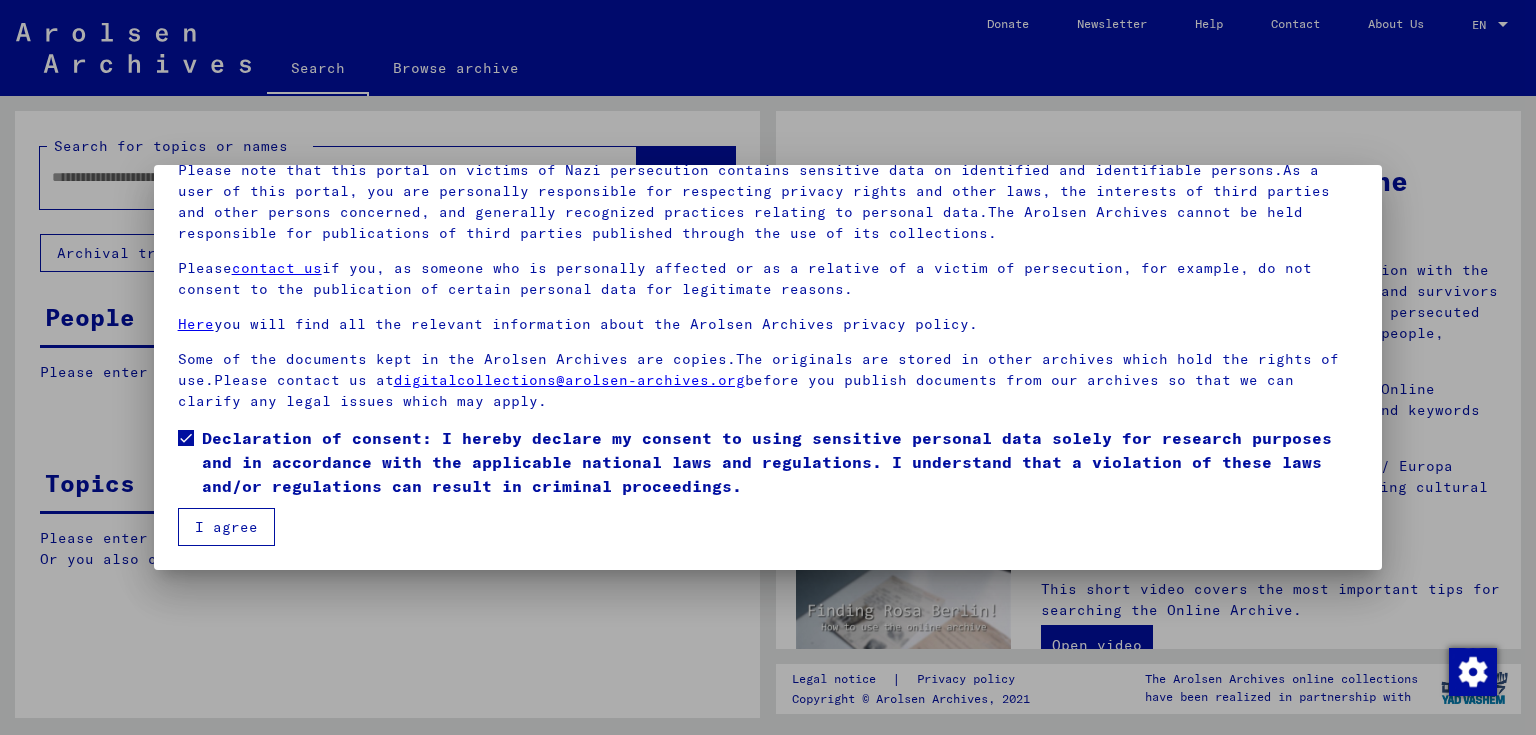 click on "I agree" at bounding box center (226, 527) 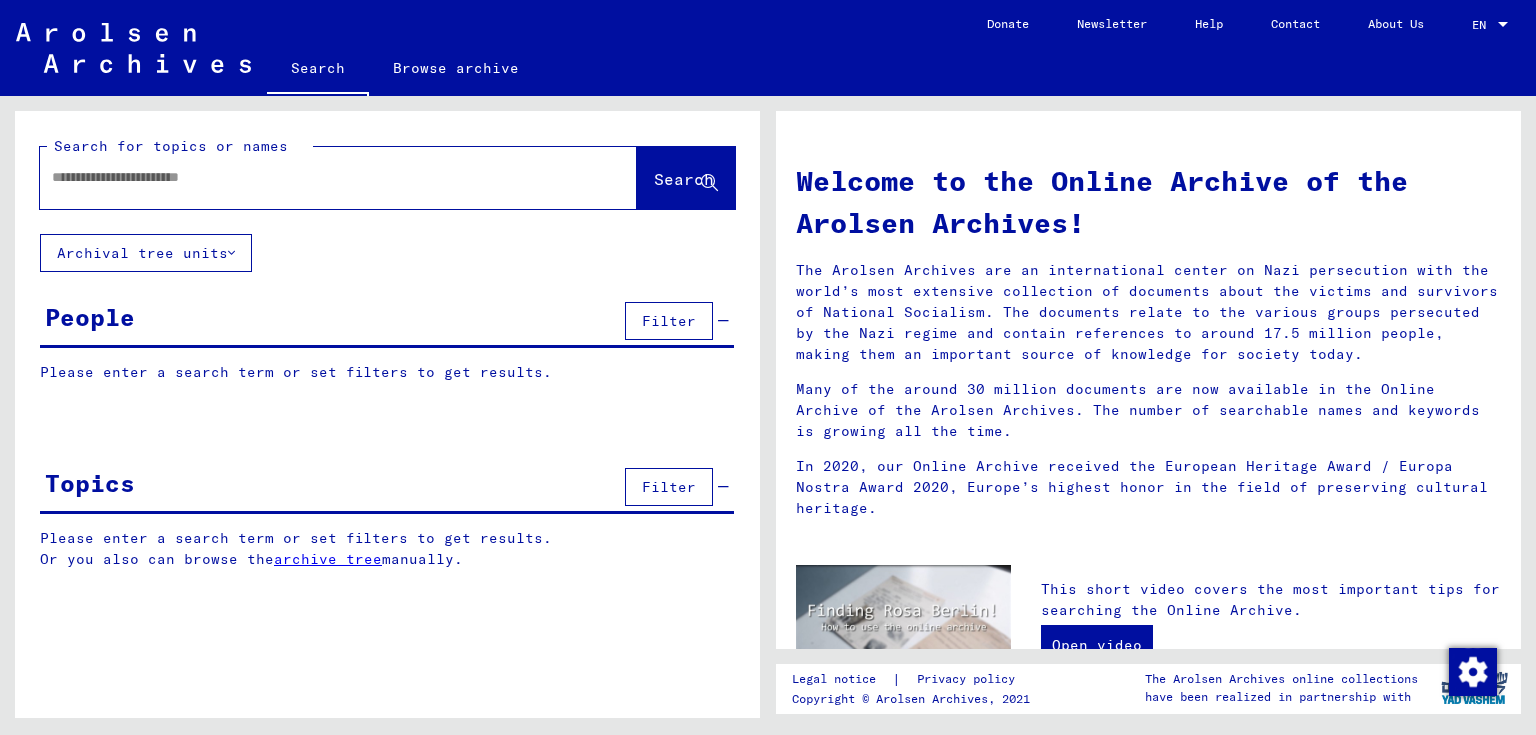 click at bounding box center [314, 177] 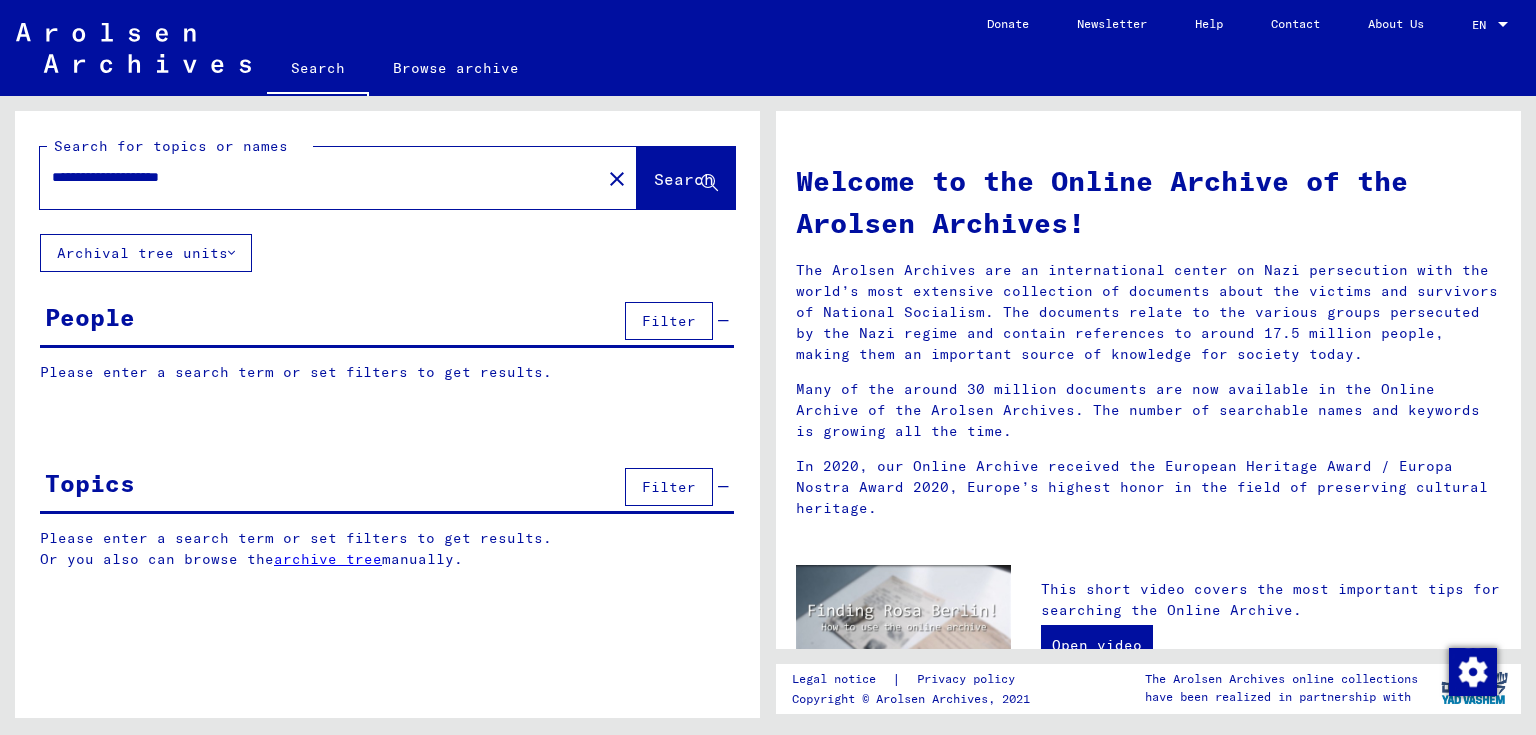type on "**********" 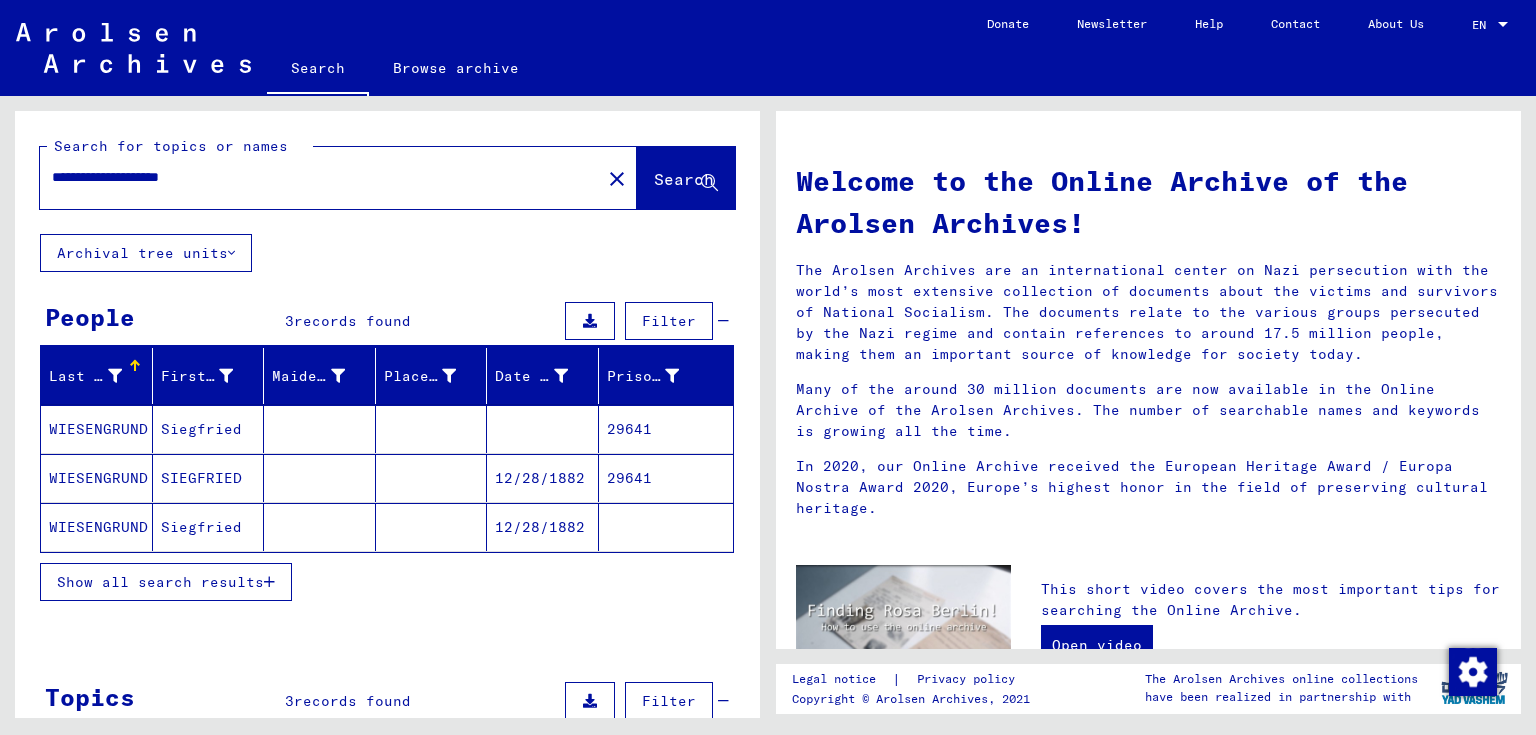 click at bounding box center (320, 478) 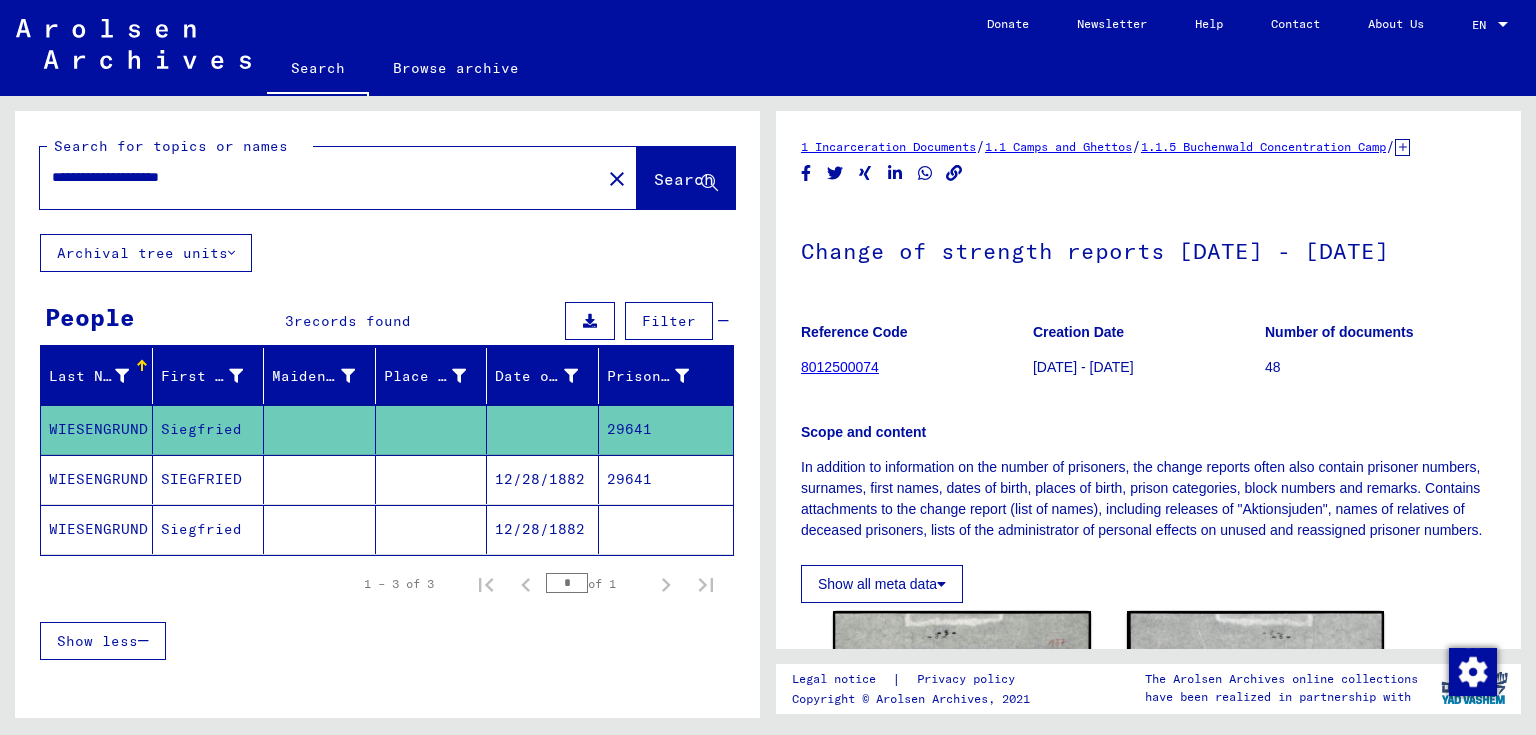scroll, scrollTop: 0, scrollLeft: 0, axis: both 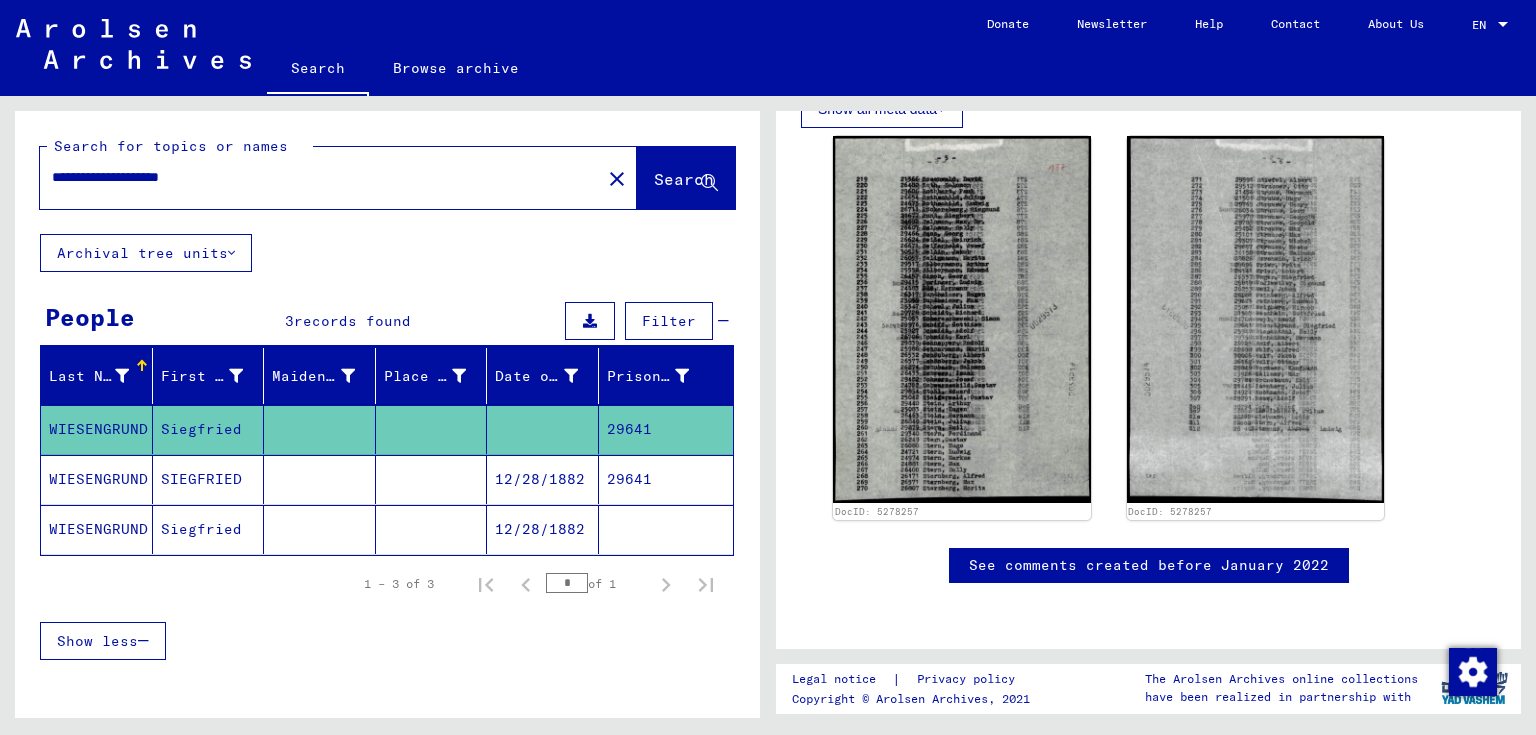 click at bounding box center (432, 529) 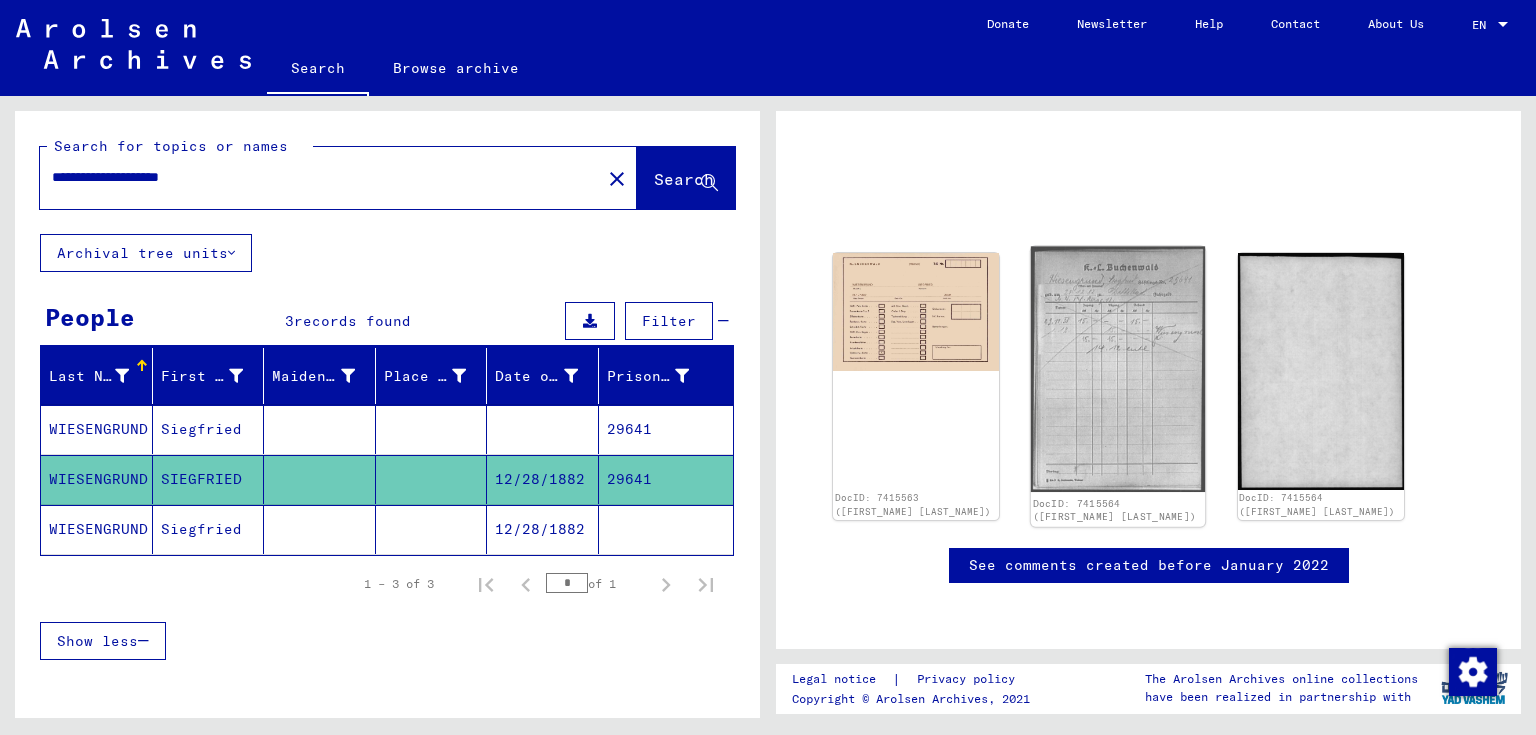 click 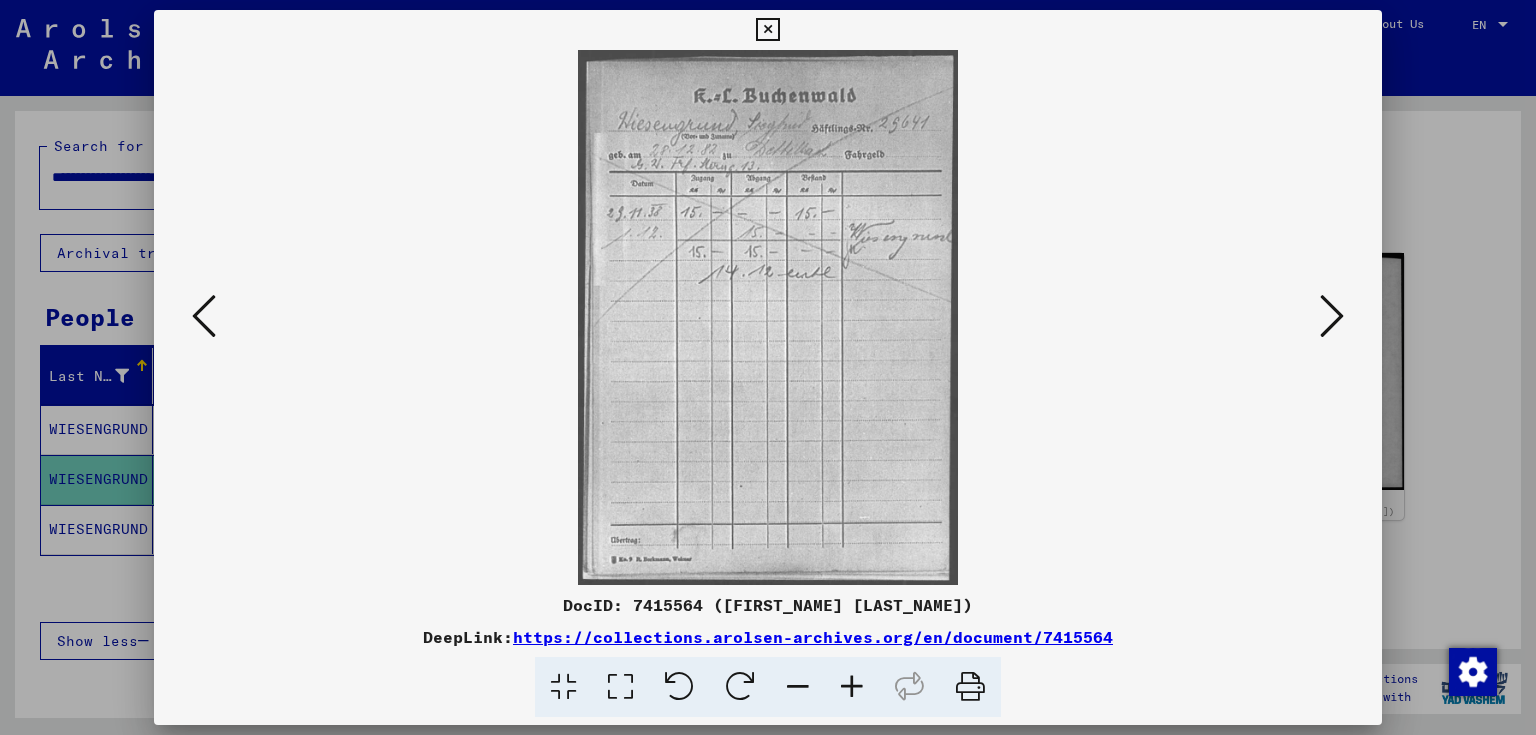 click at bounding box center (1332, 316) 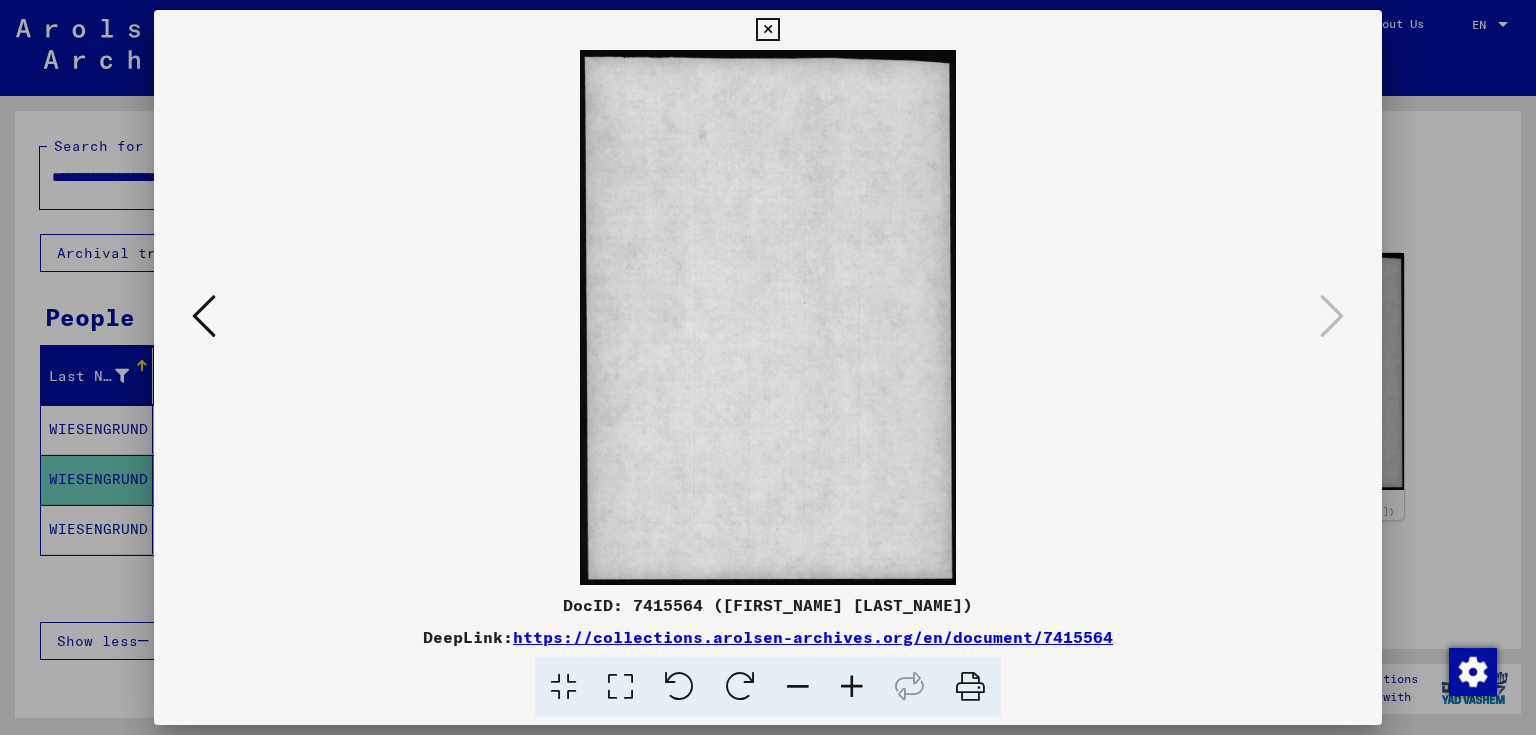click at bounding box center [767, 30] 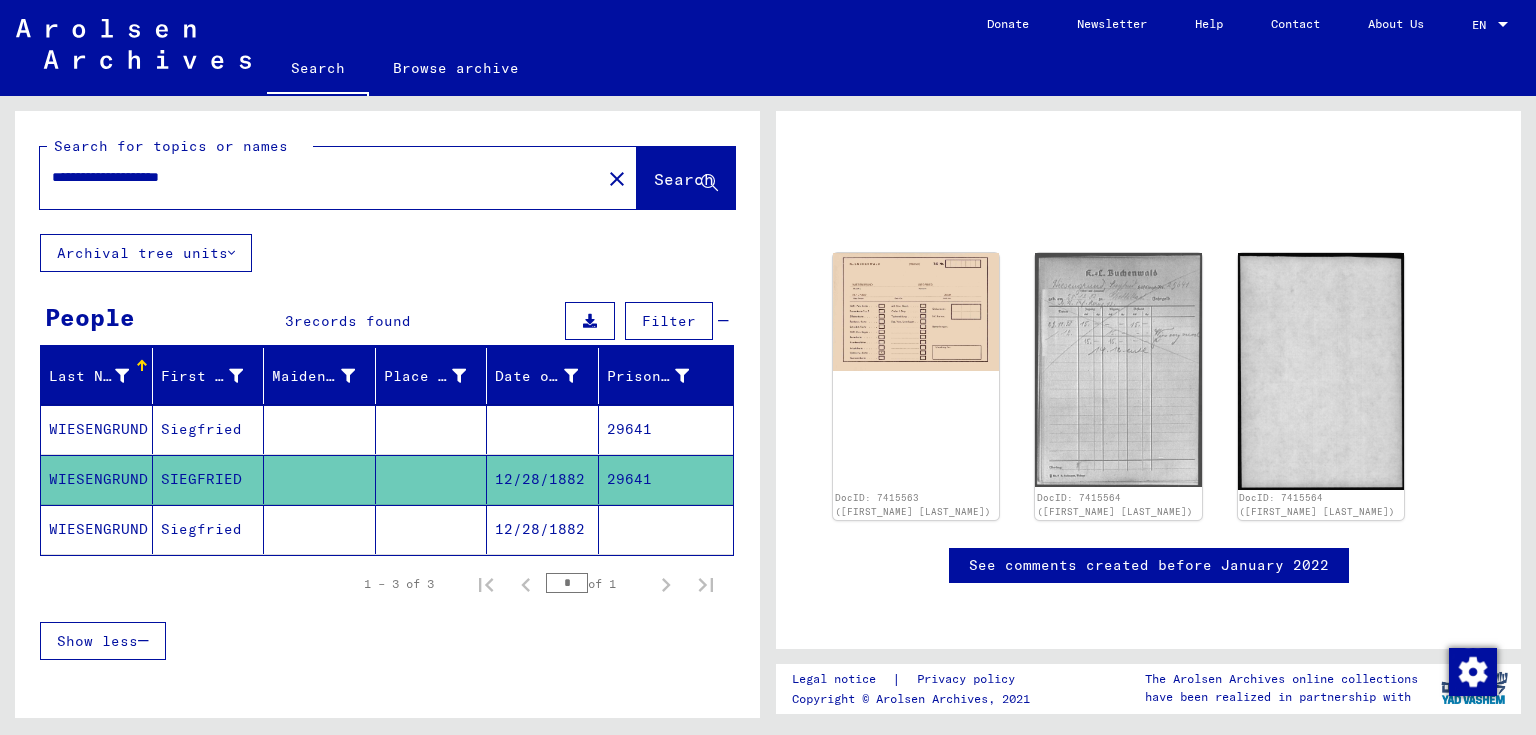 click on "12/28/1882" 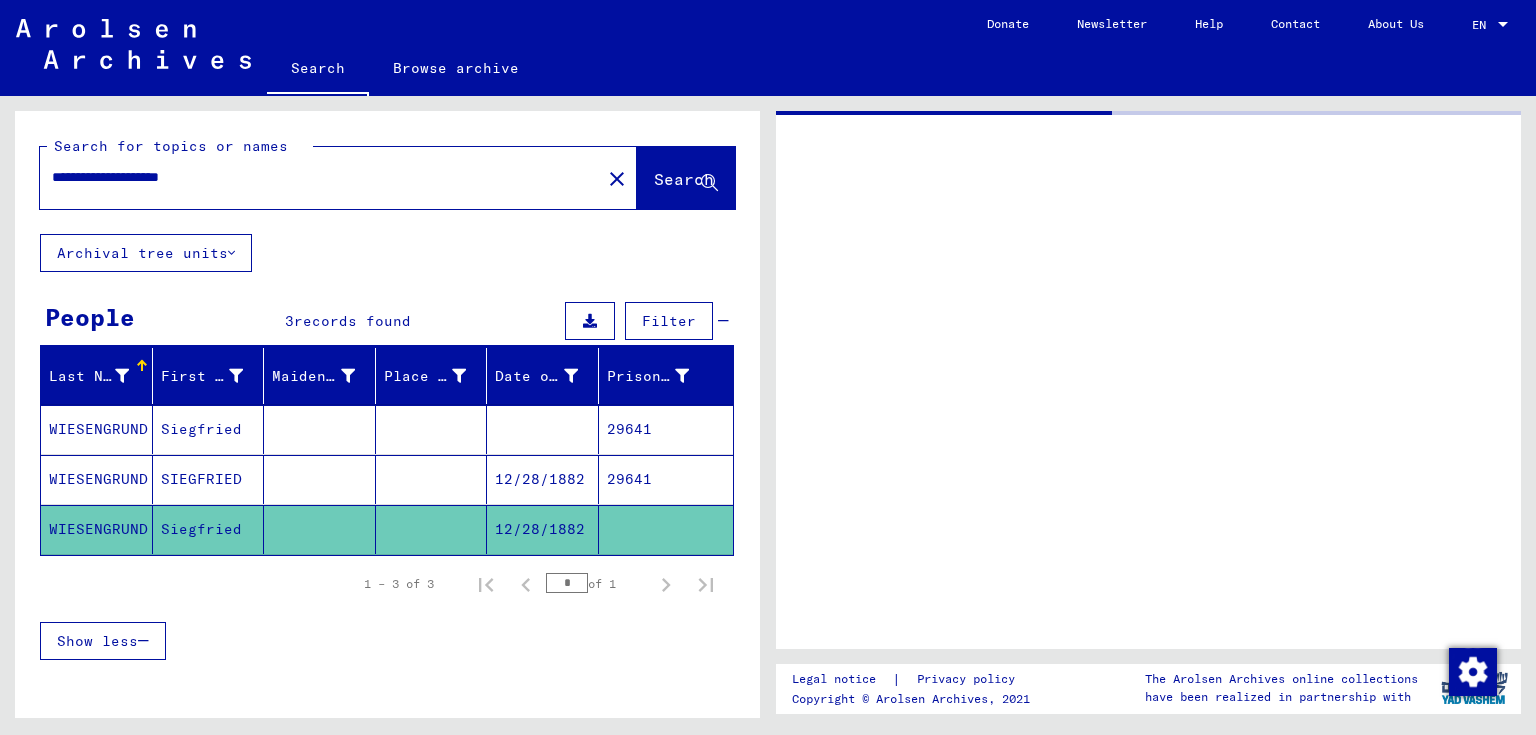 scroll, scrollTop: 0, scrollLeft: 0, axis: both 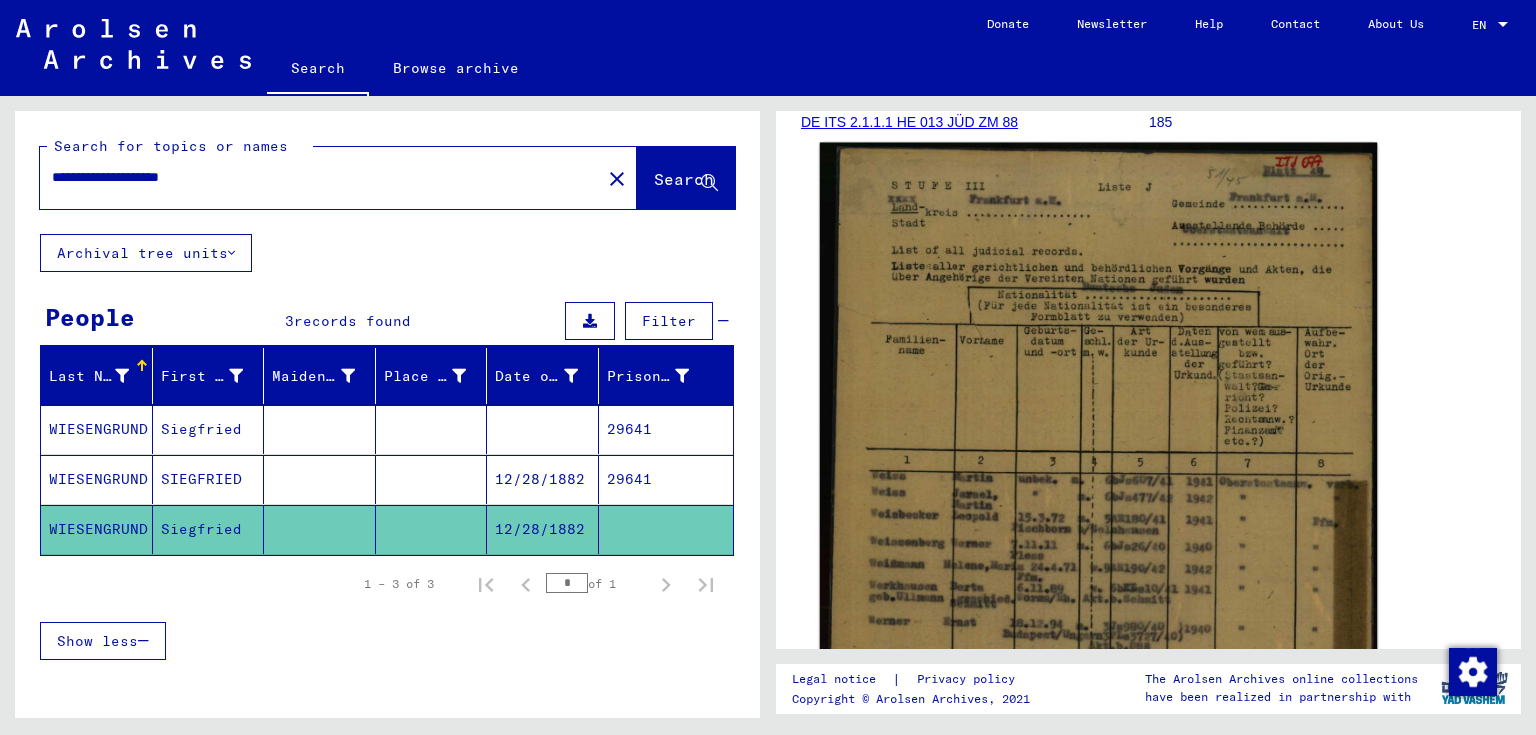 click 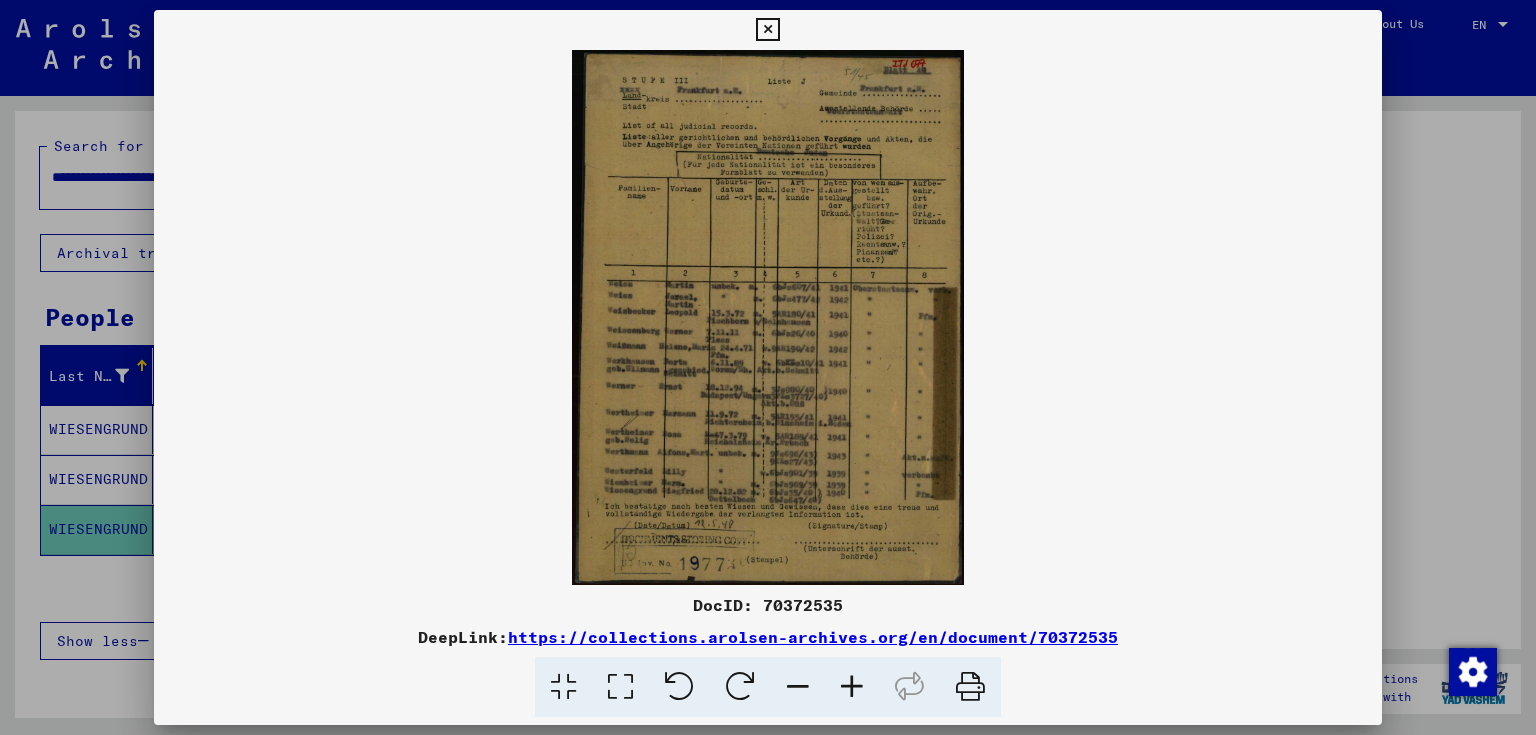 click at bounding box center (852, 687) 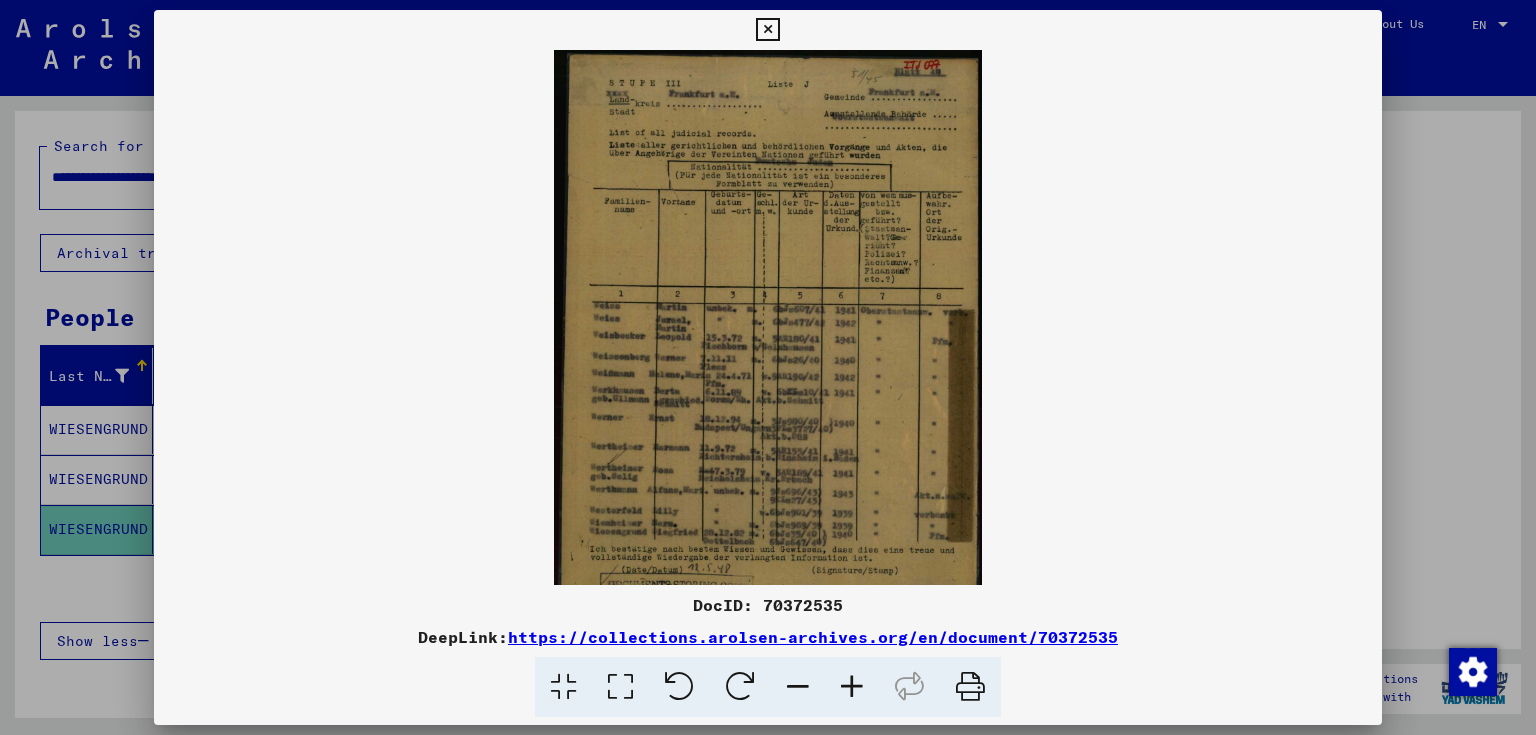 click at bounding box center [852, 687] 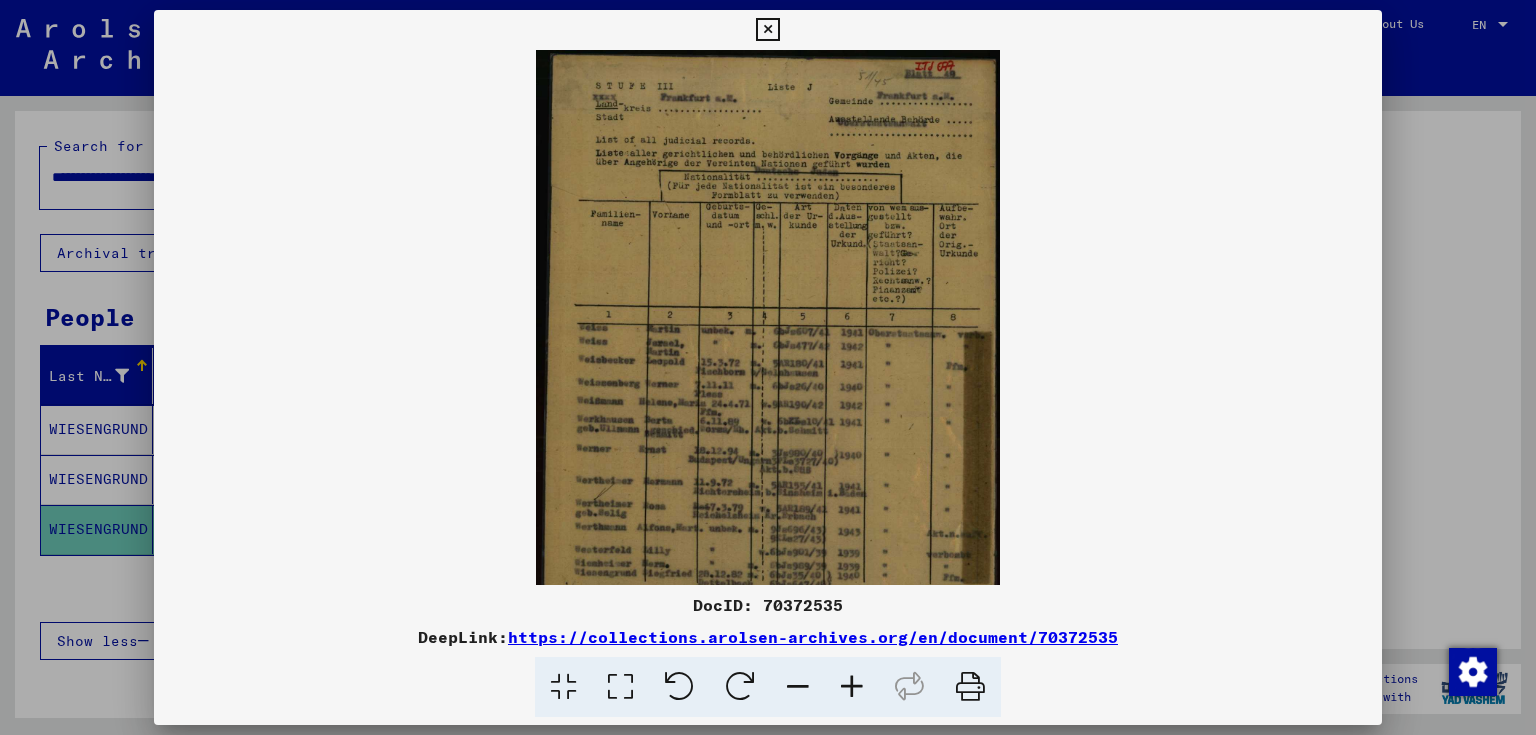 click at bounding box center [852, 687] 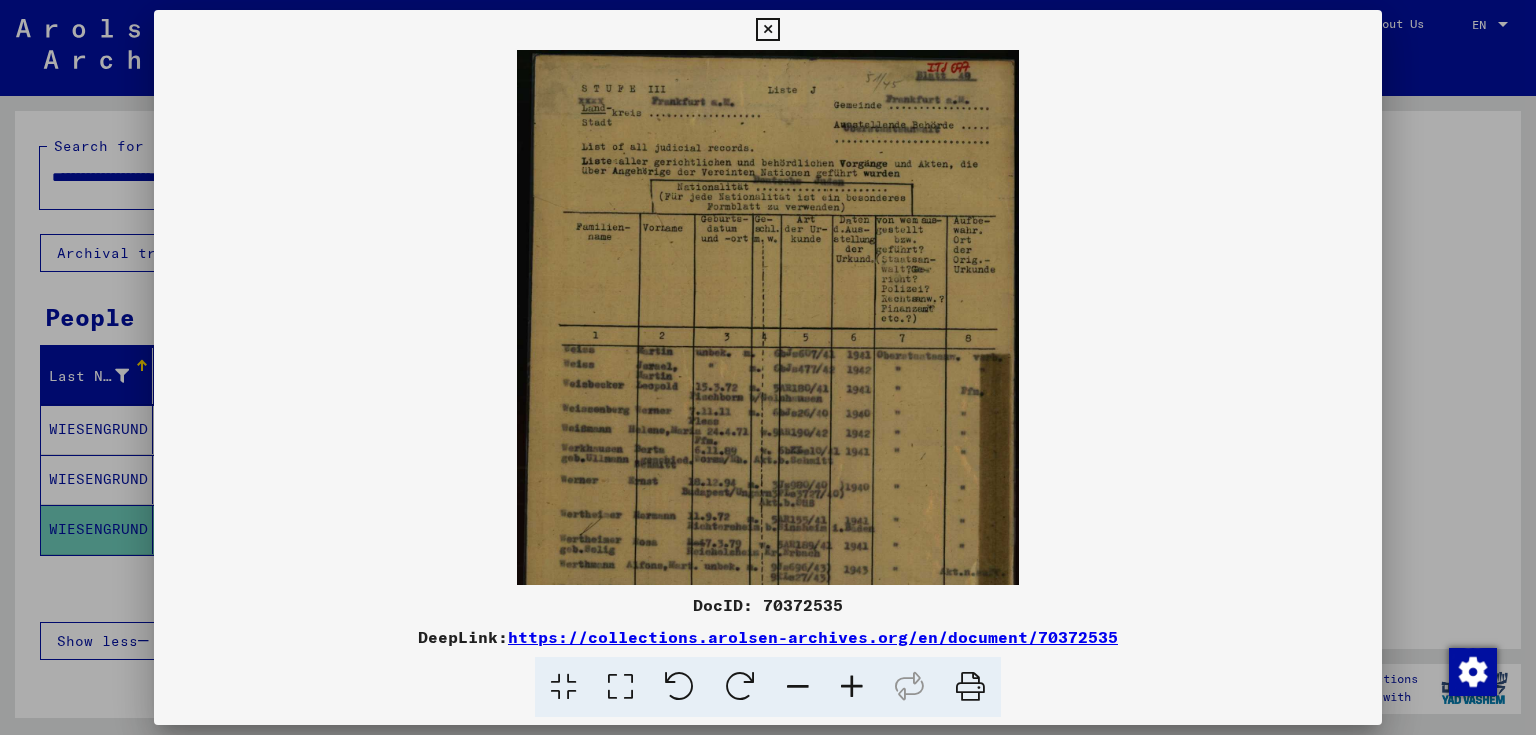 click at bounding box center (852, 687) 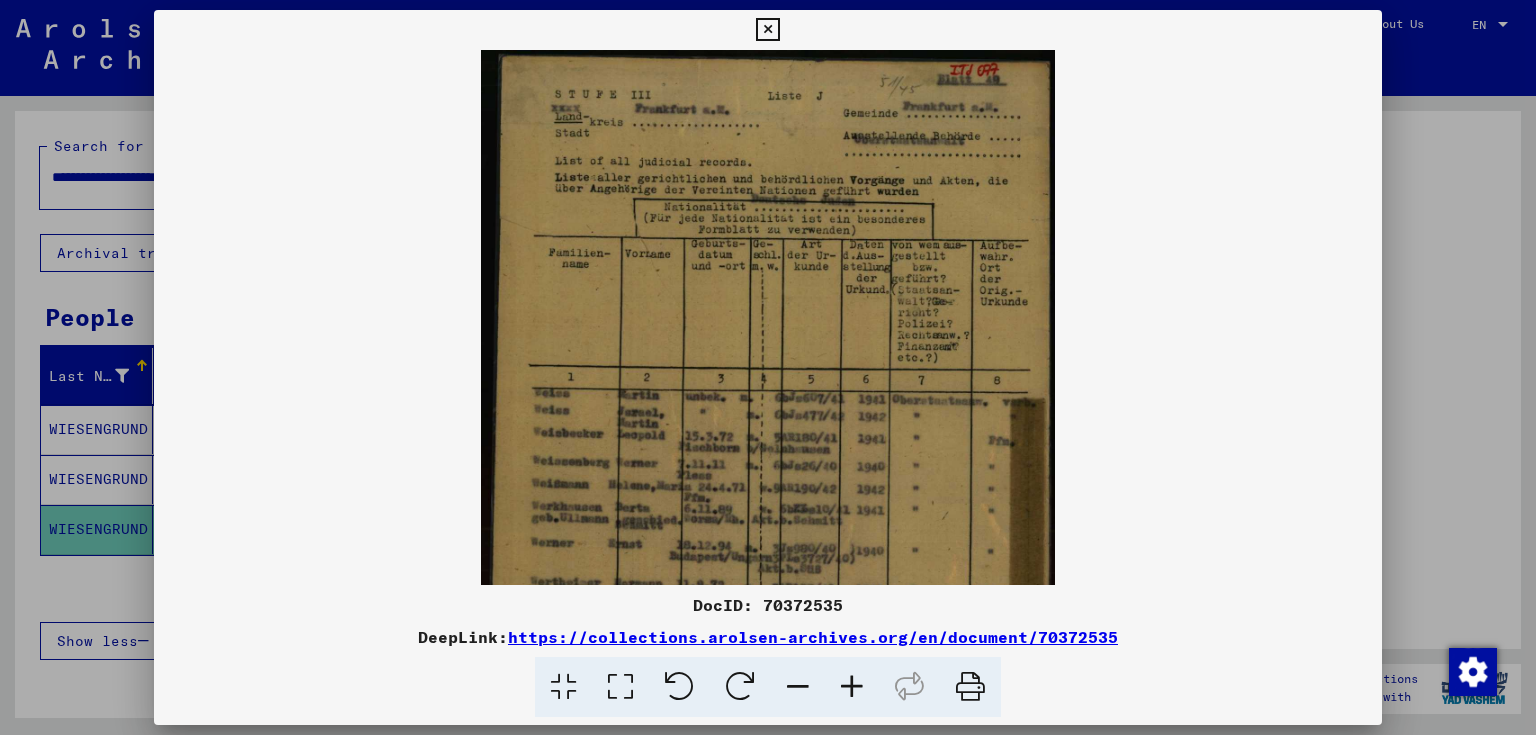 click at bounding box center (852, 687) 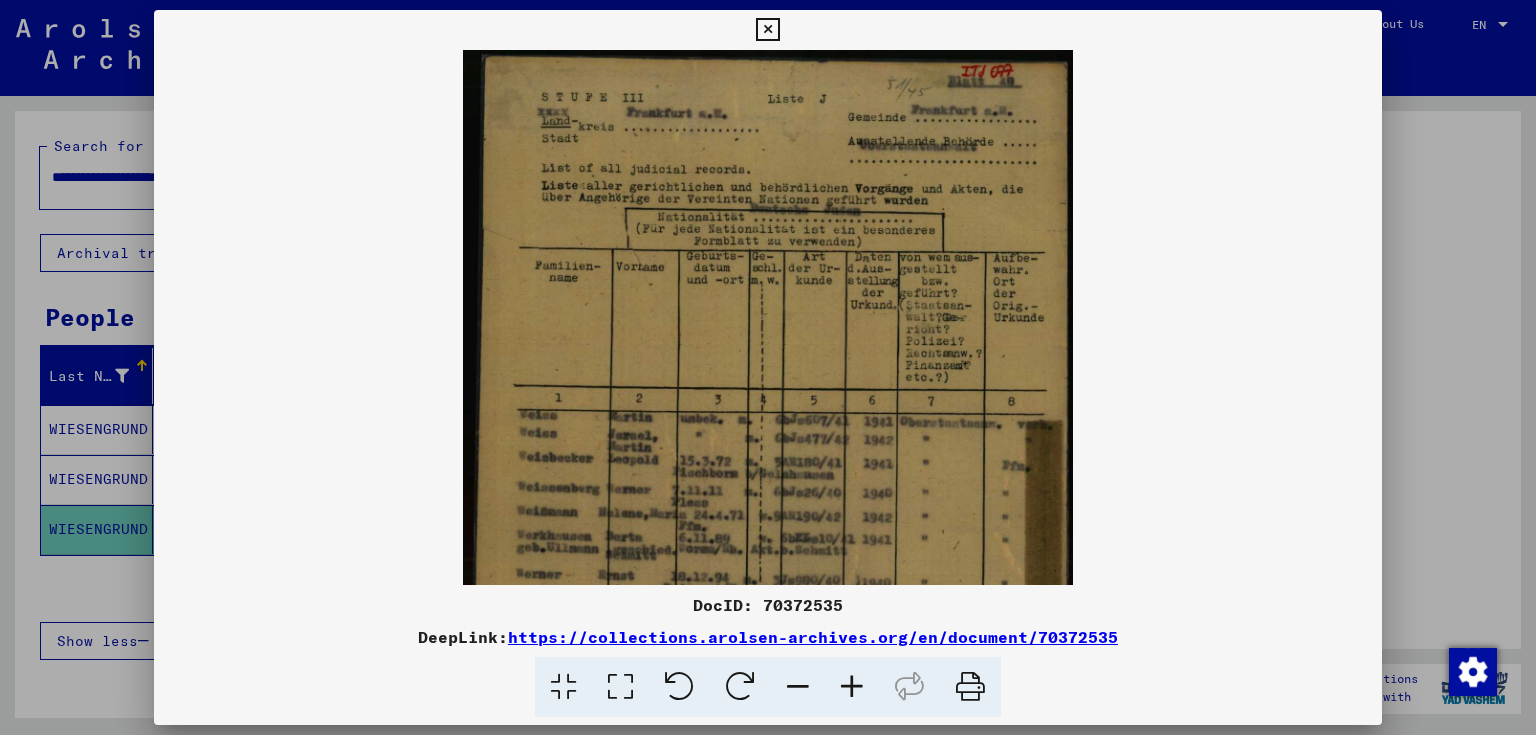 click at bounding box center (852, 687) 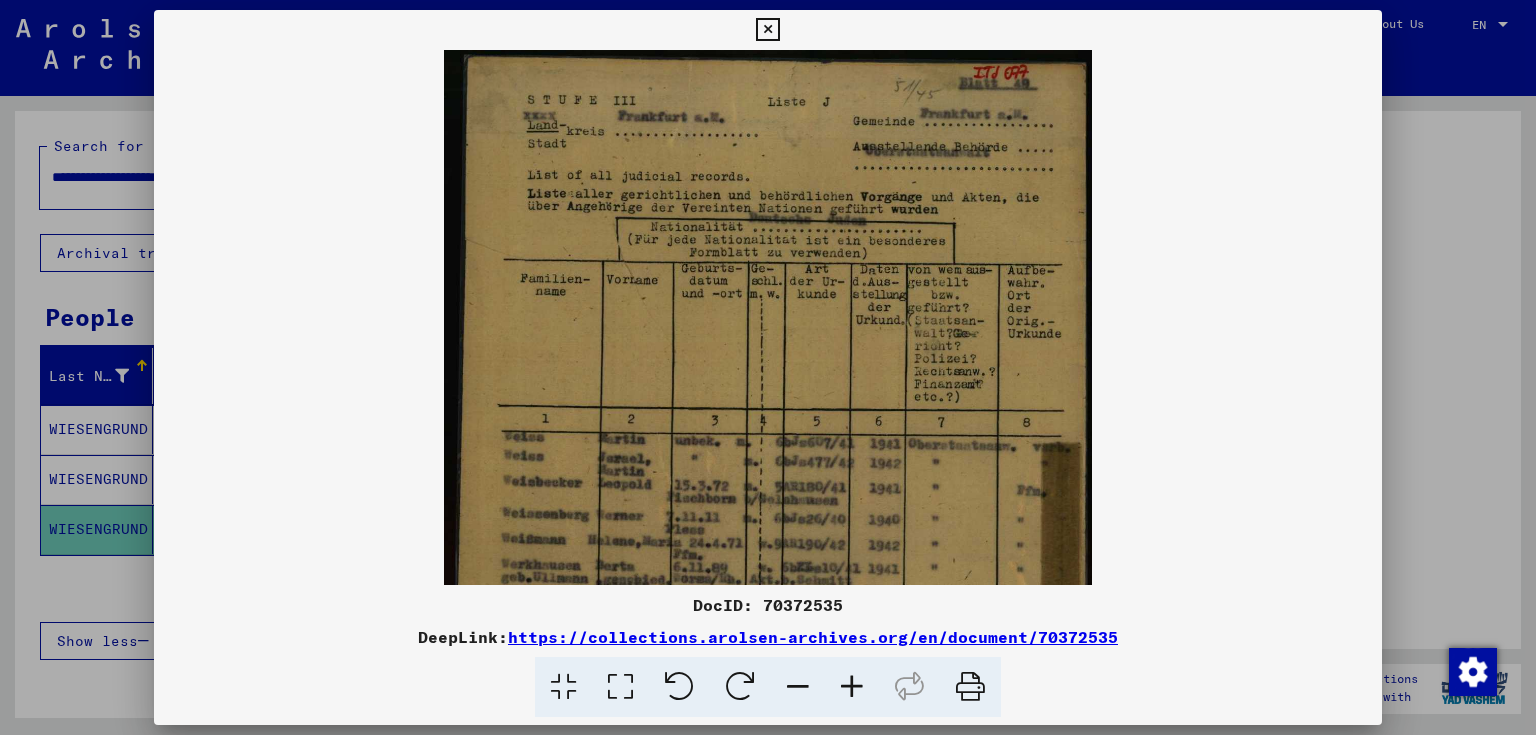 click at bounding box center [852, 687] 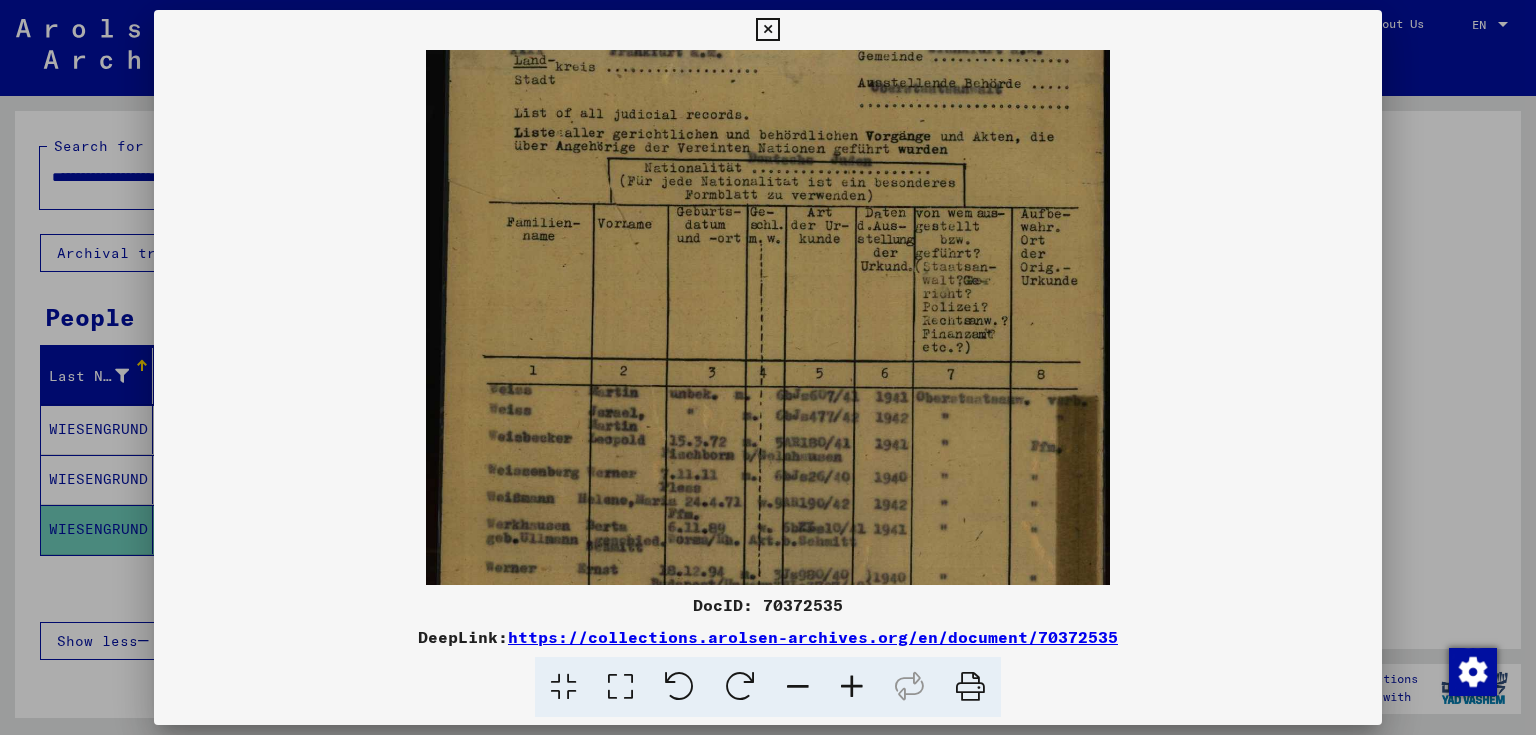 drag, startPoint x: 792, startPoint y: 508, endPoint x: 799, endPoint y: 439, distance: 69.354164 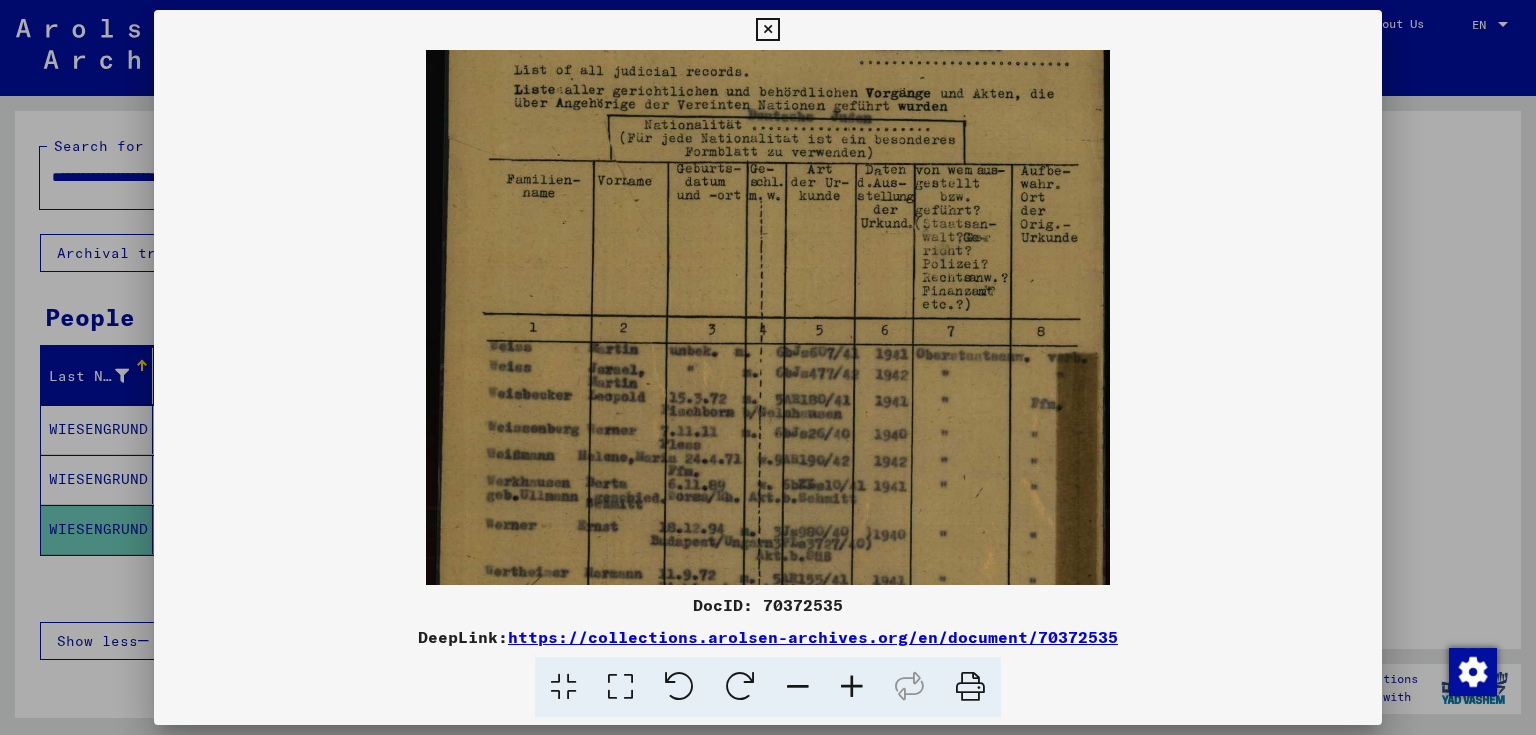 drag, startPoint x: 806, startPoint y: 467, endPoint x: 800, endPoint y: 393, distance: 74.24284 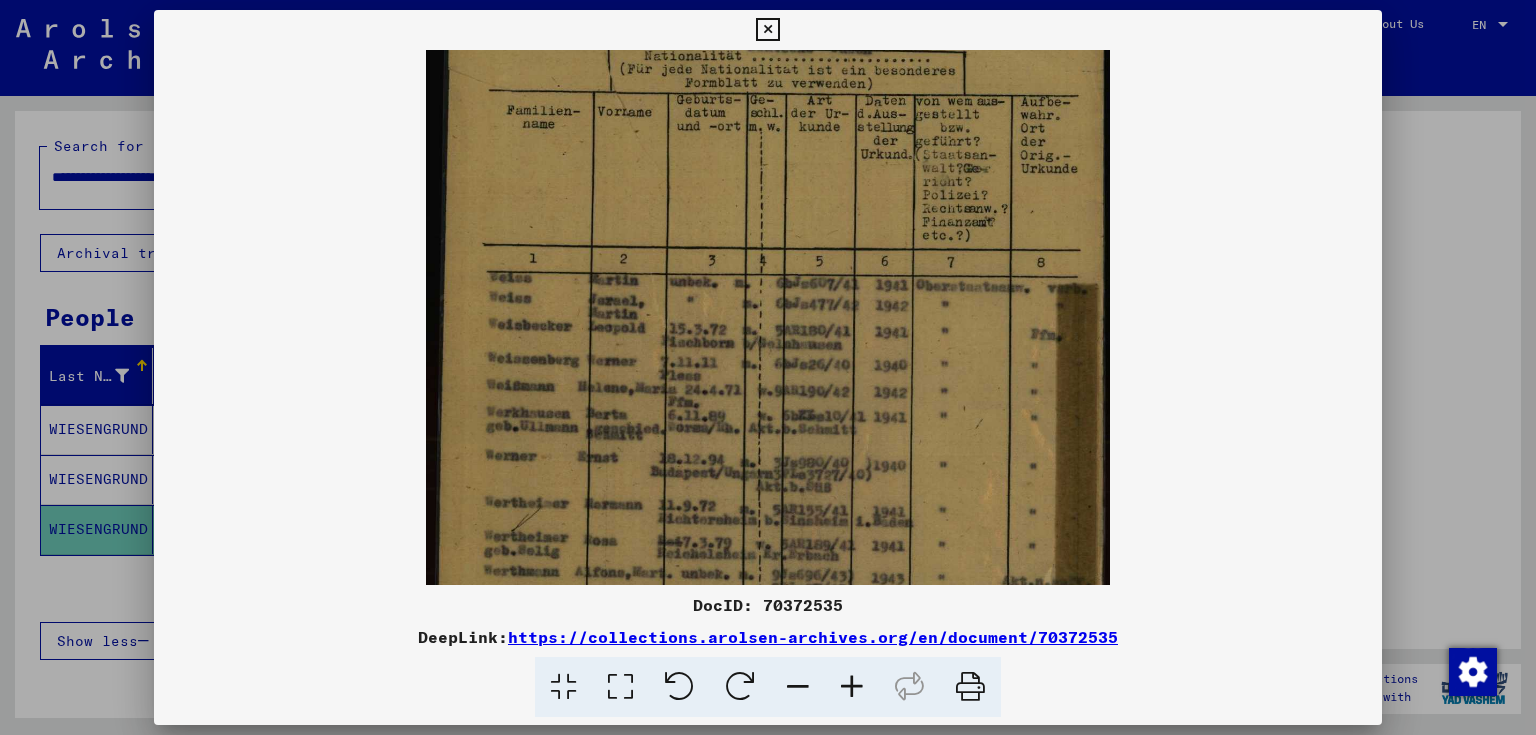 drag, startPoint x: 796, startPoint y: 423, endPoint x: 796, endPoint y: 388, distance: 35 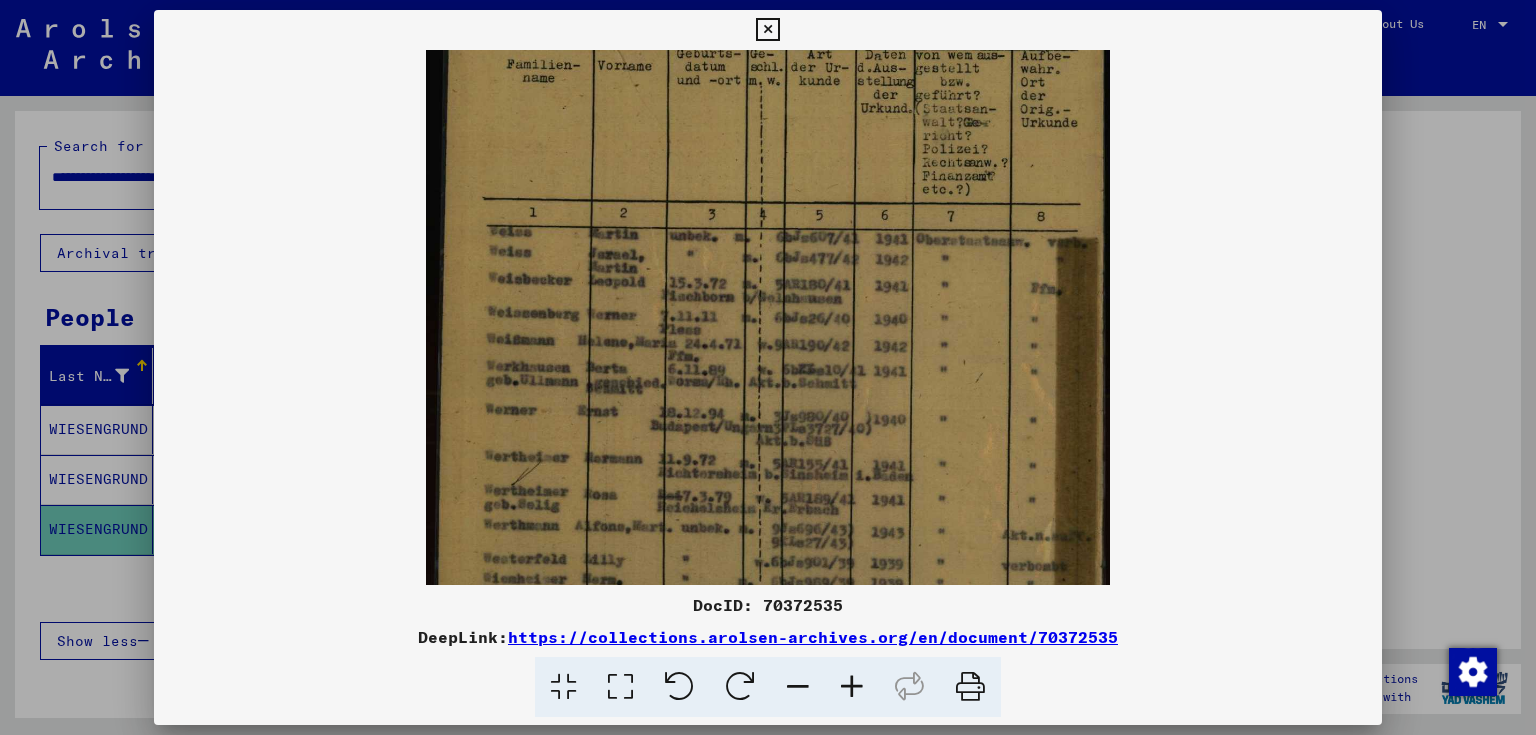 drag, startPoint x: 818, startPoint y: 459, endPoint x: 818, endPoint y: 415, distance: 44 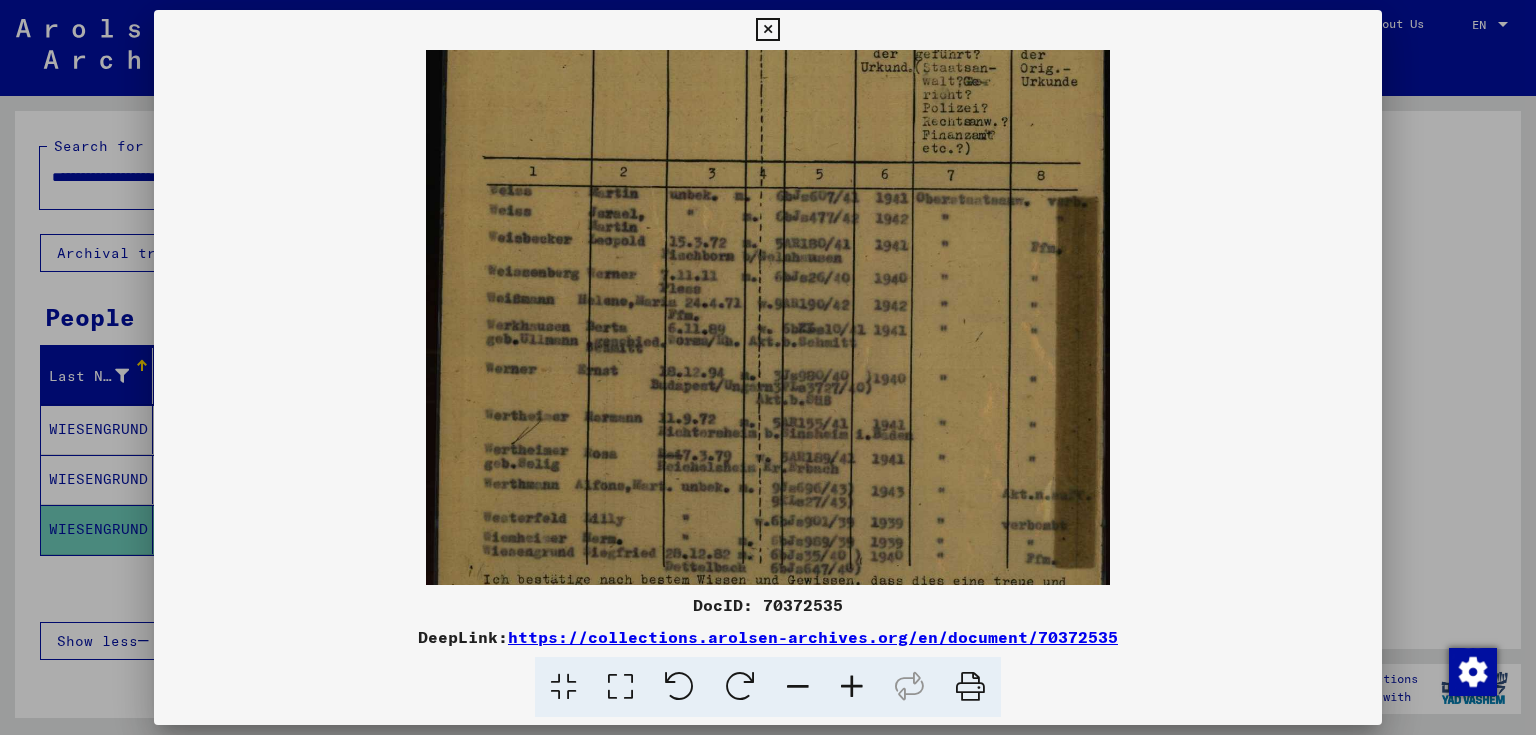 drag, startPoint x: 840, startPoint y: 466, endPoint x: 841, endPoint y: 424, distance: 42.0119 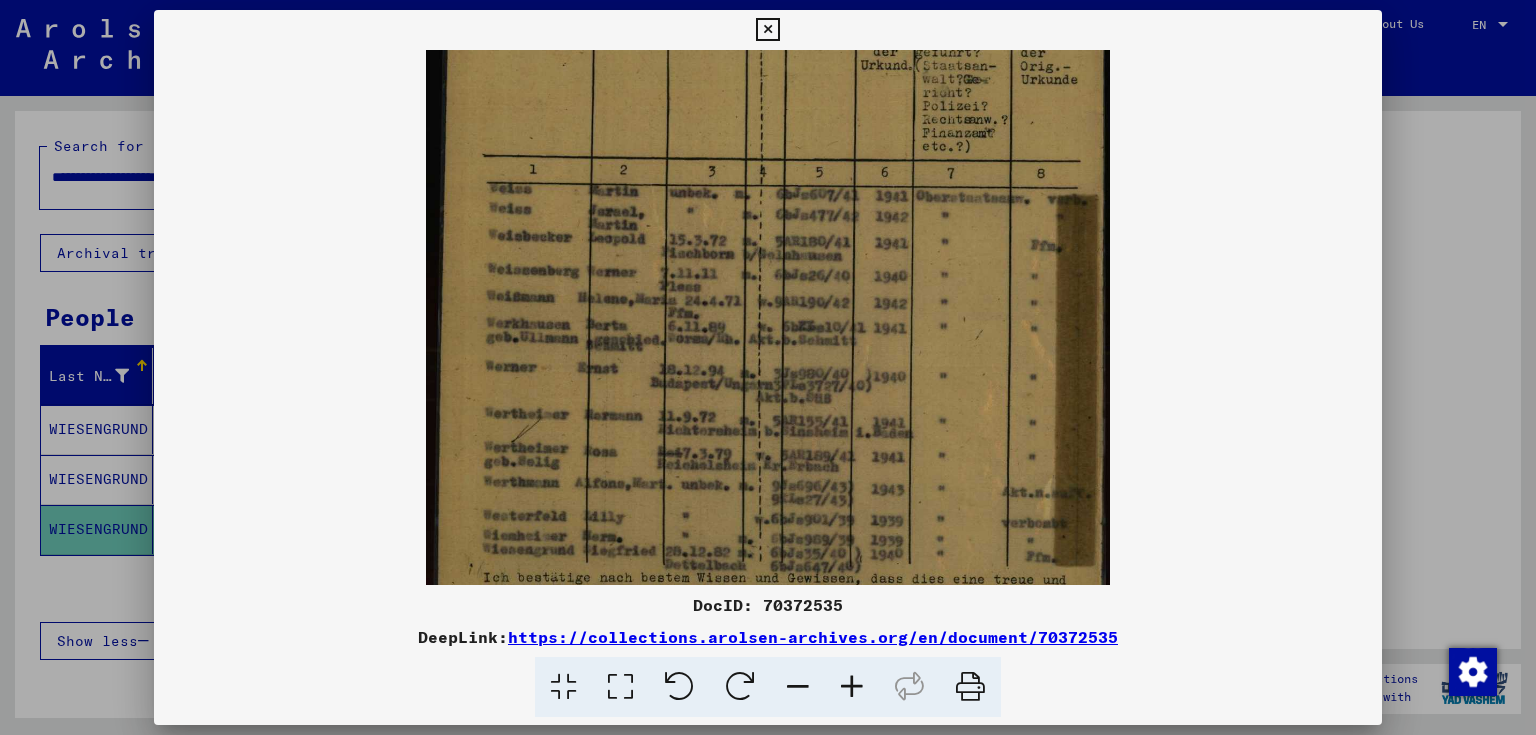click at bounding box center (852, 687) 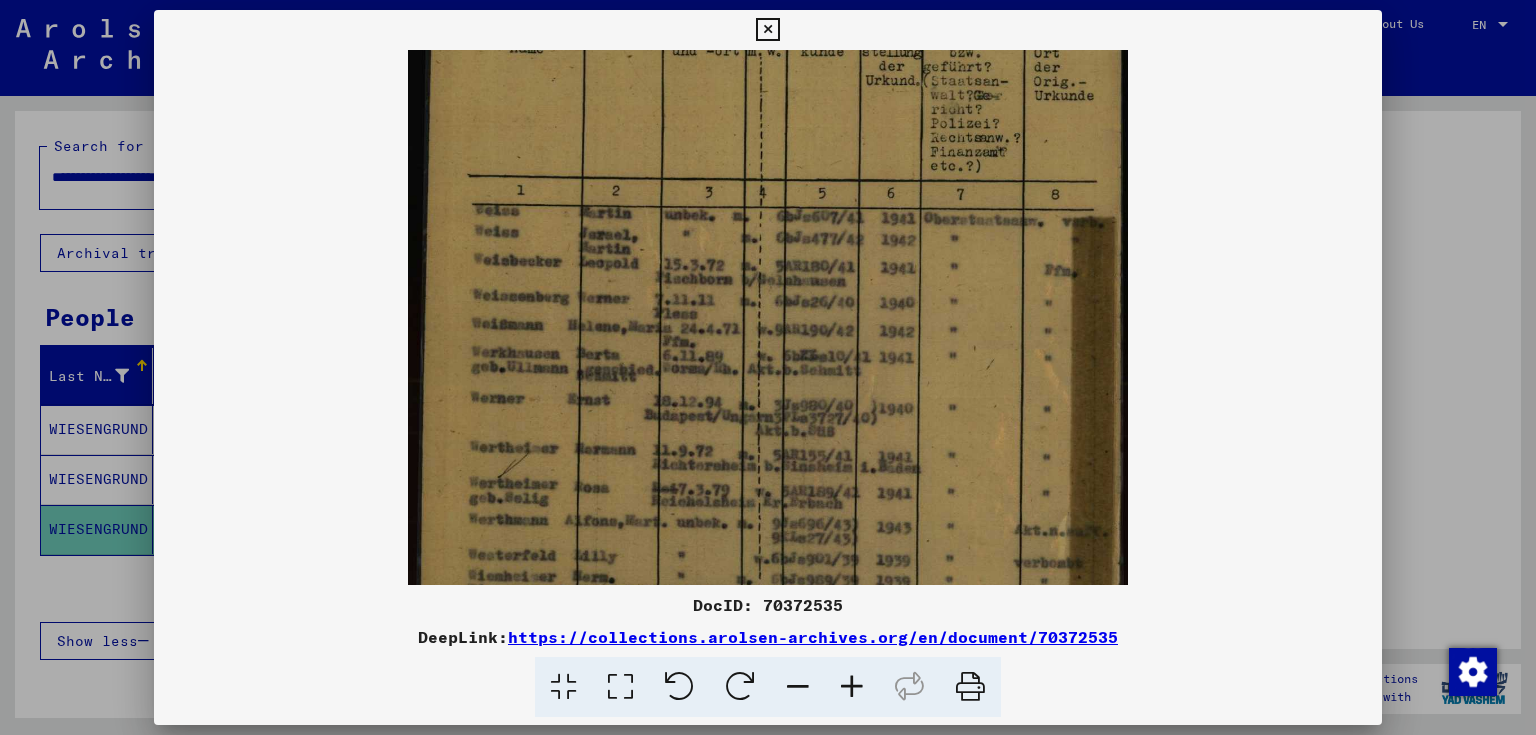 click at bounding box center [852, 687] 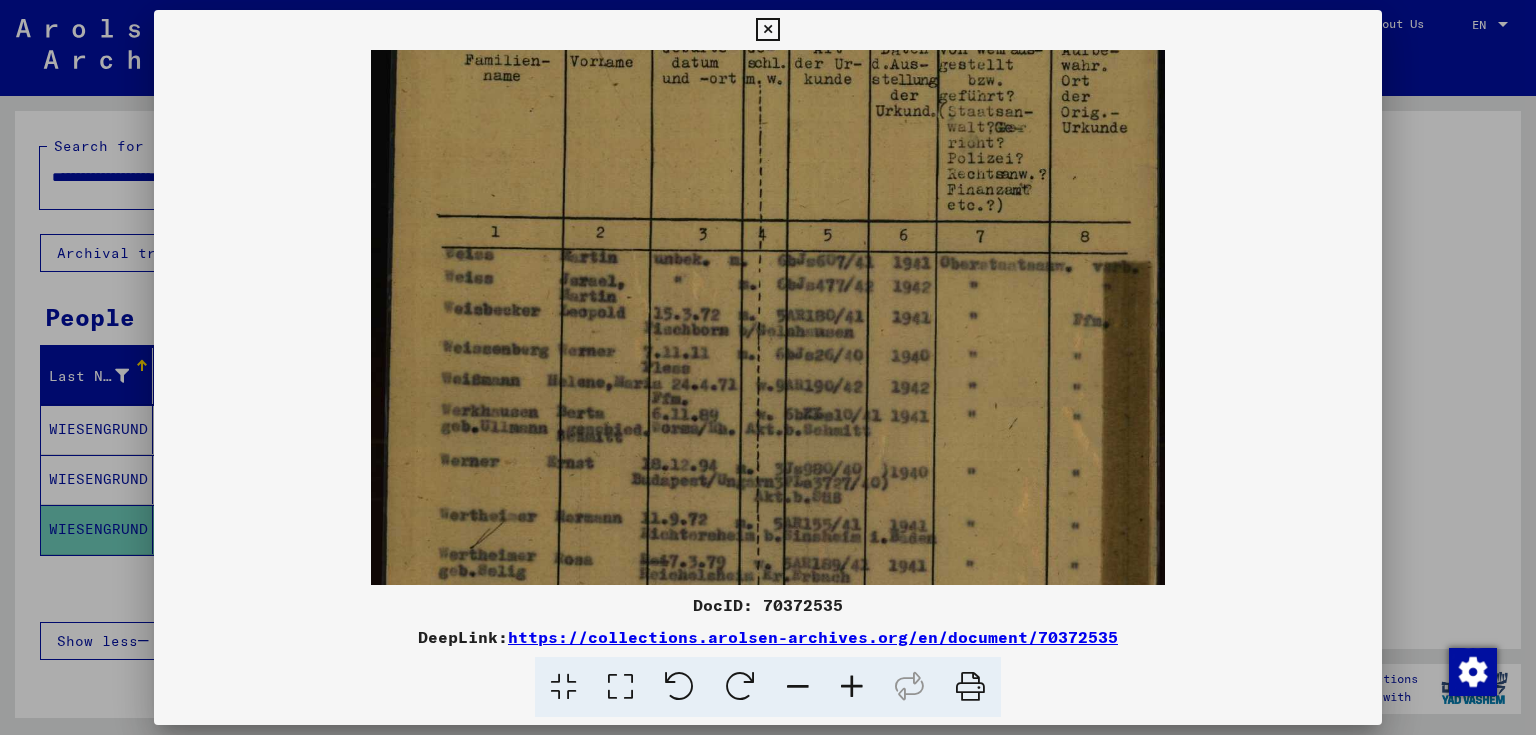 click at bounding box center (852, 687) 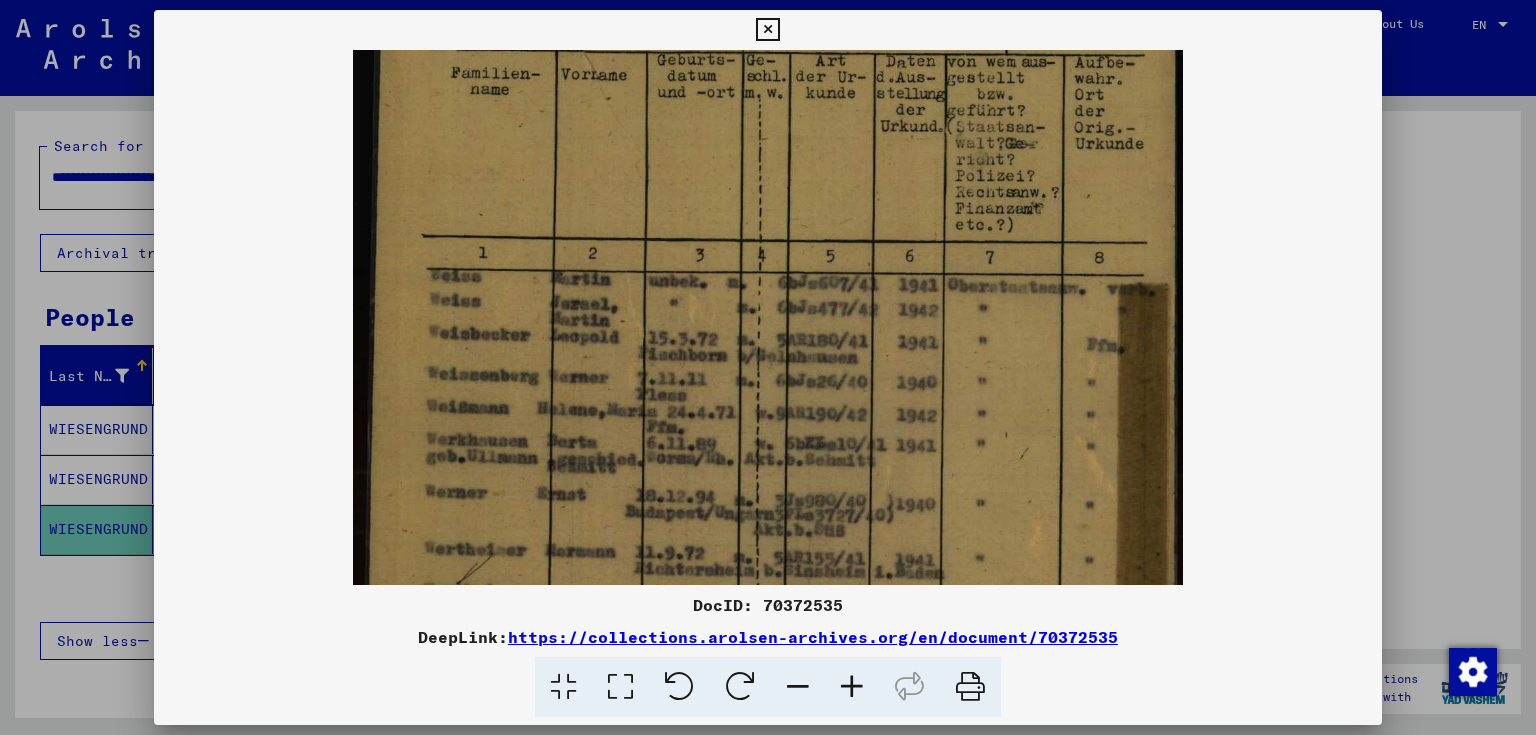 click at bounding box center (852, 687) 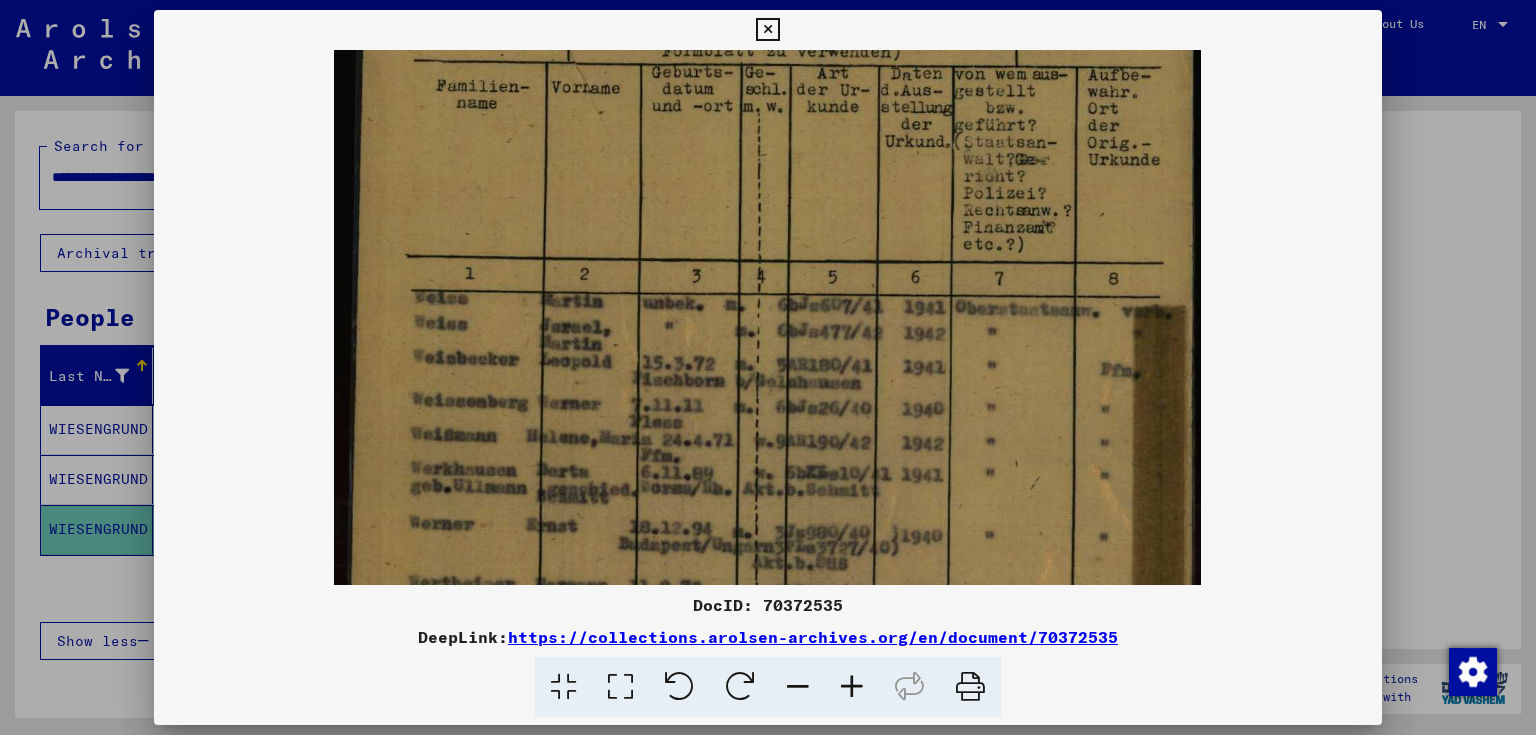 click at bounding box center (852, 687) 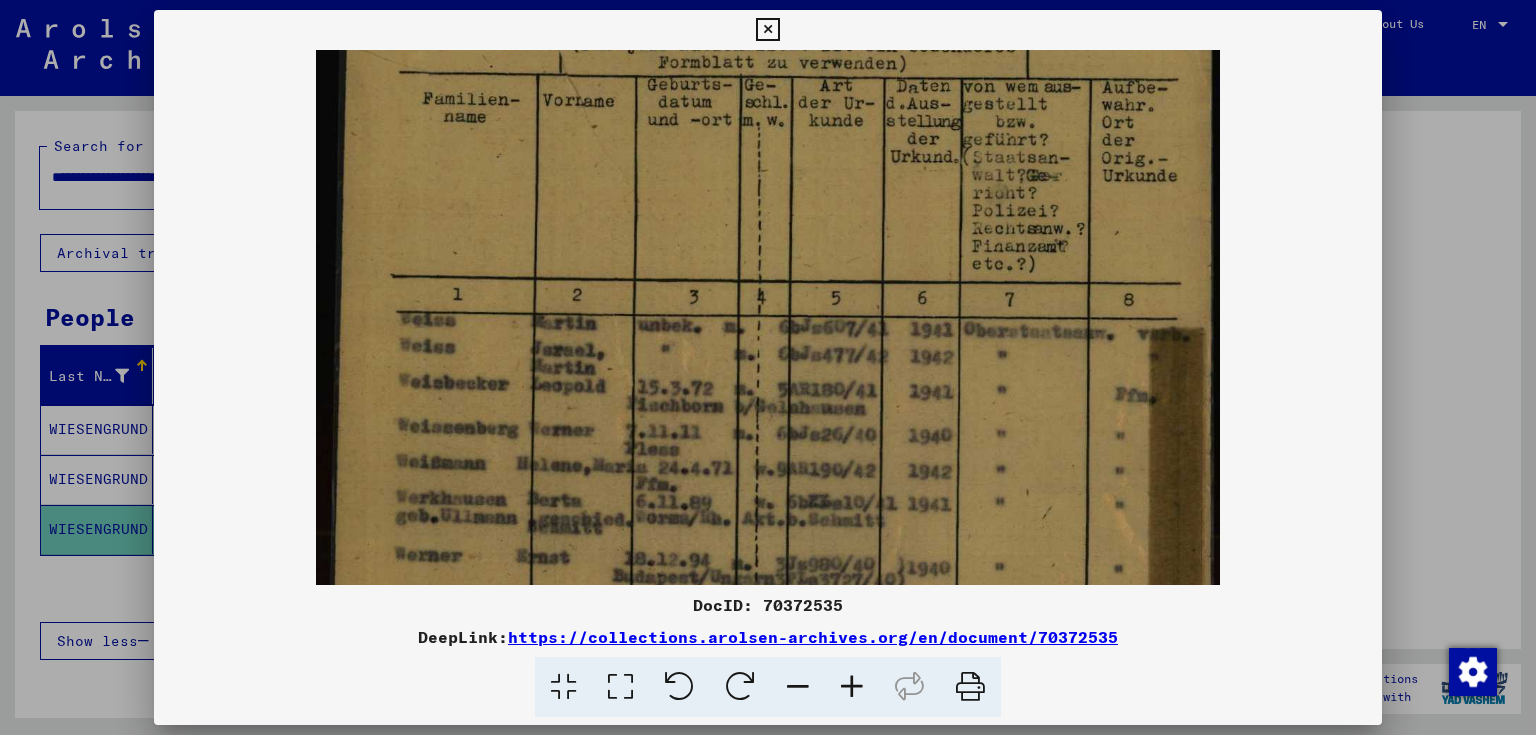 click at bounding box center (767, 30) 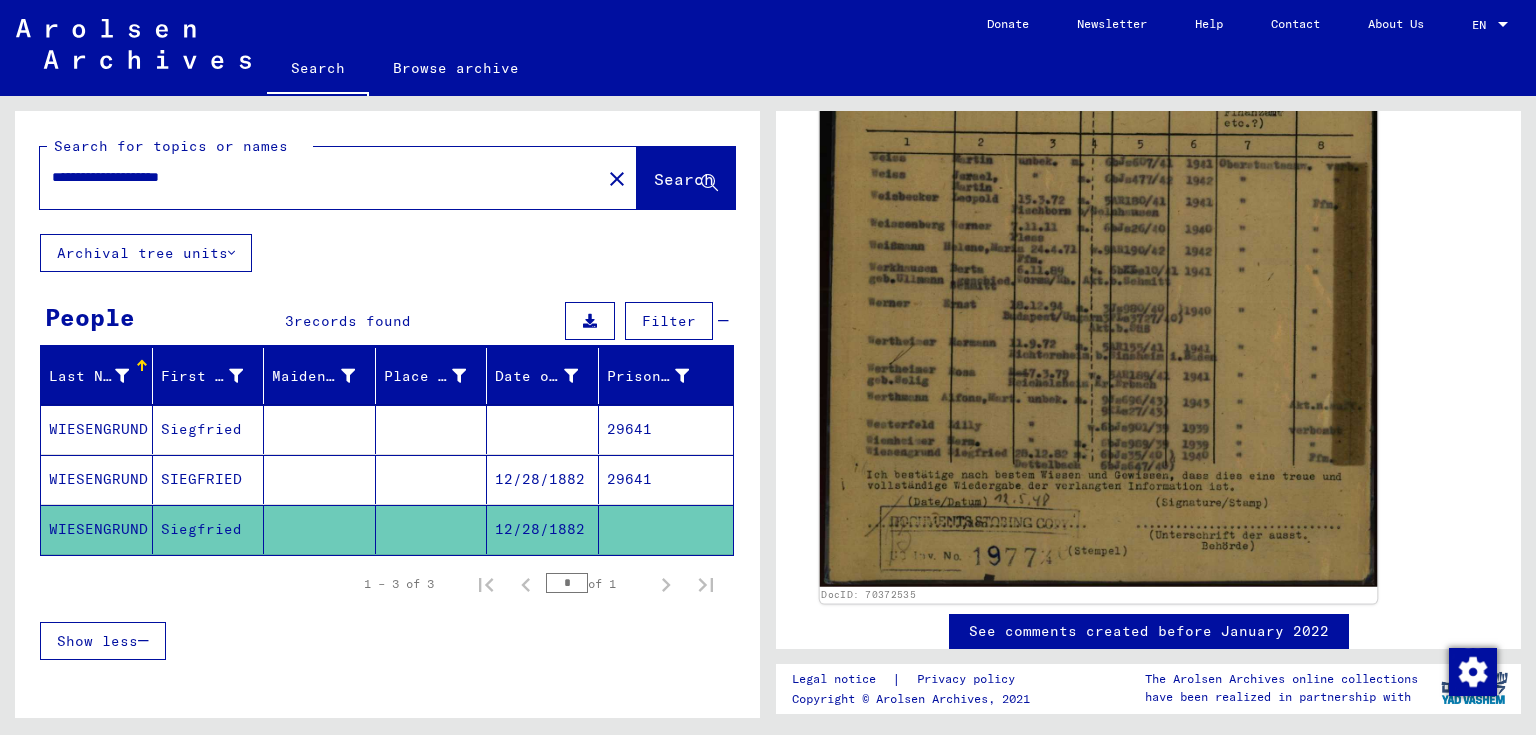 scroll, scrollTop: 640, scrollLeft: 0, axis: vertical 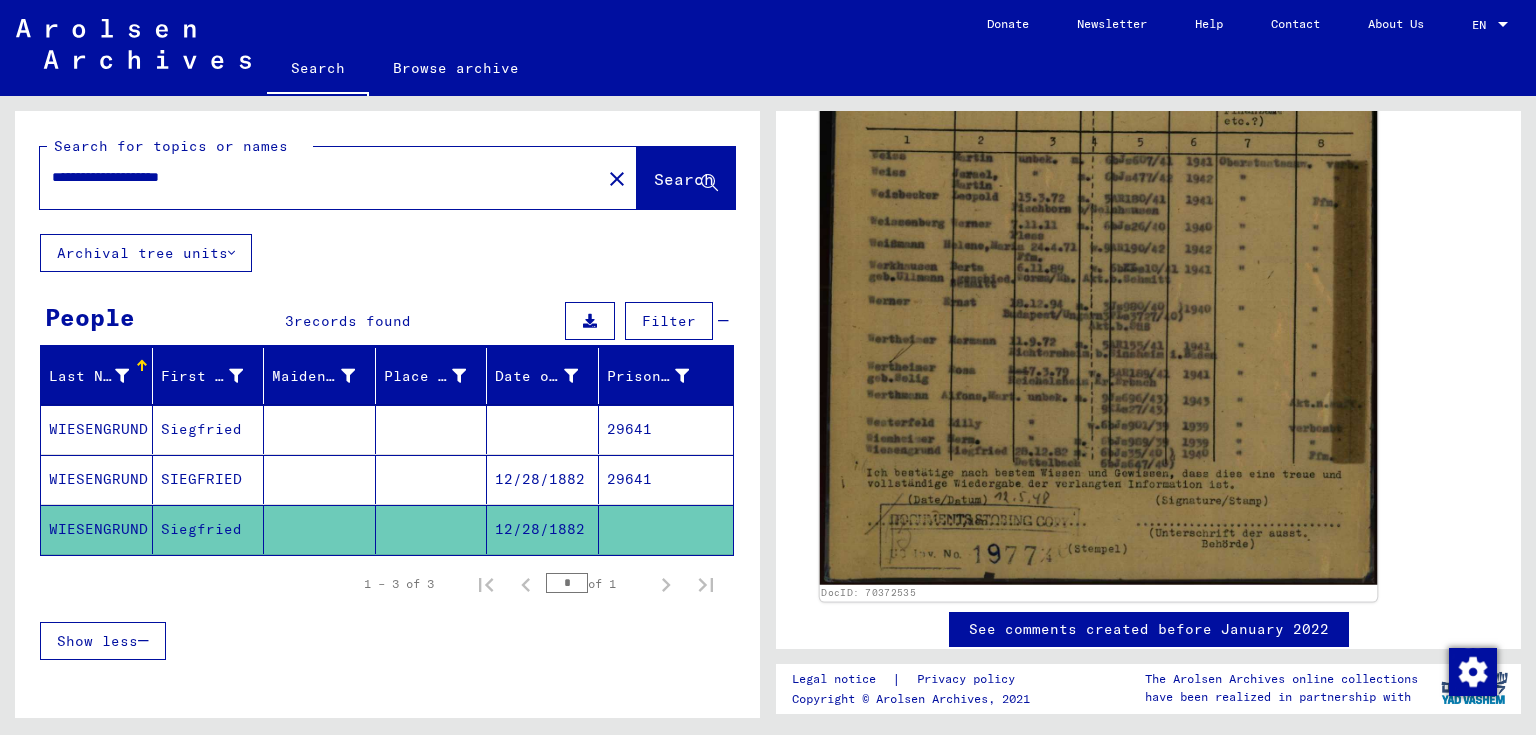 click 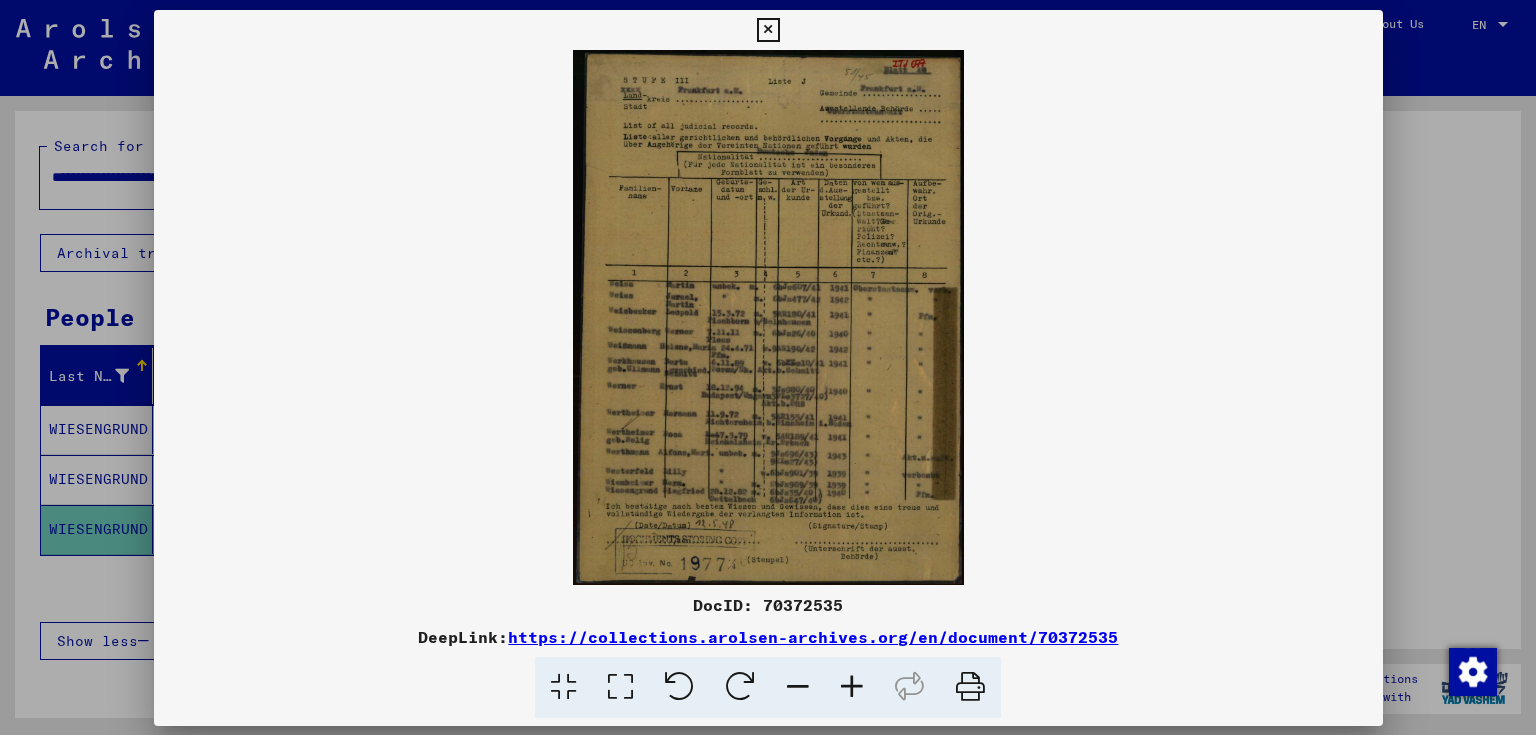 scroll, scrollTop: 639, scrollLeft: 0, axis: vertical 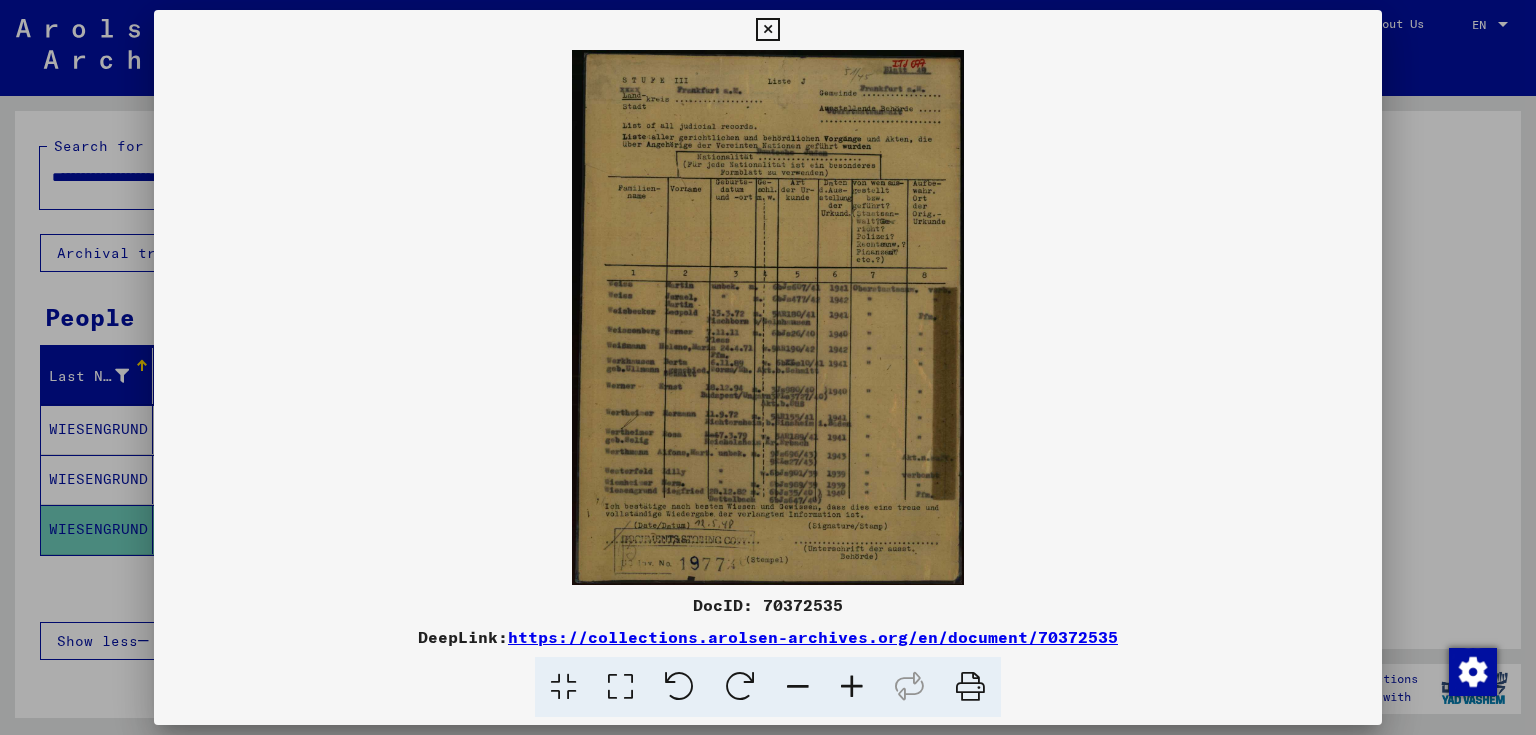 click at bounding box center (852, 687) 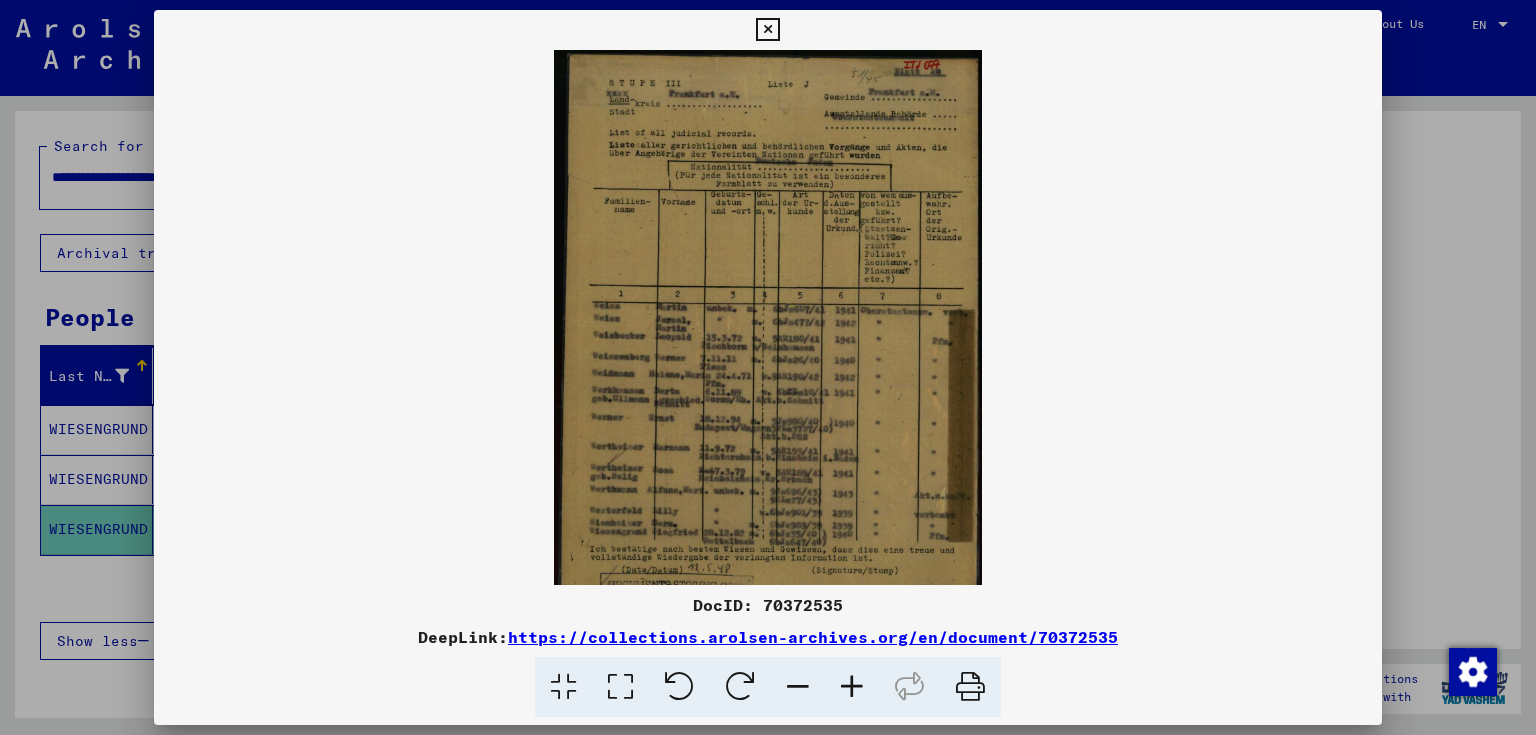 click at bounding box center (852, 687) 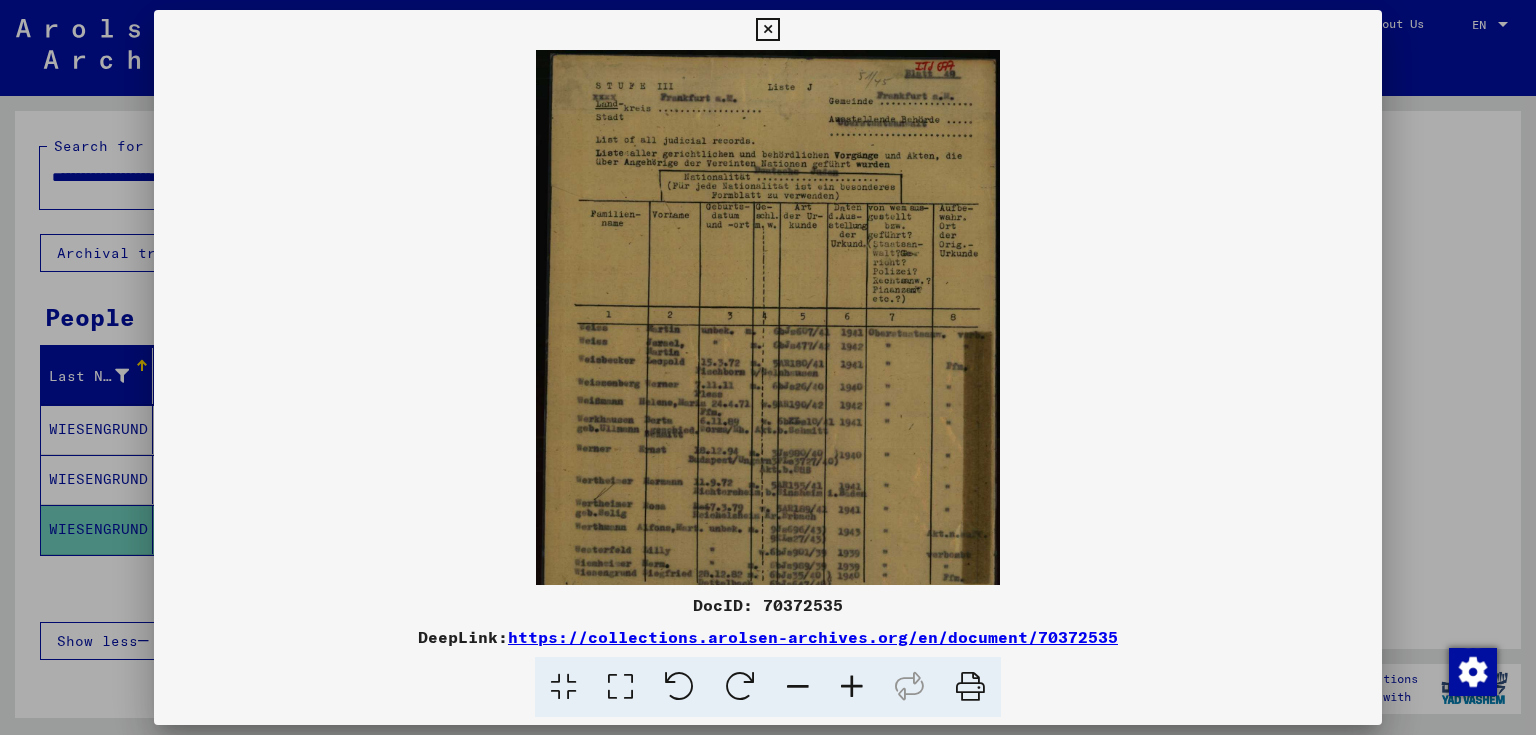click at bounding box center (852, 687) 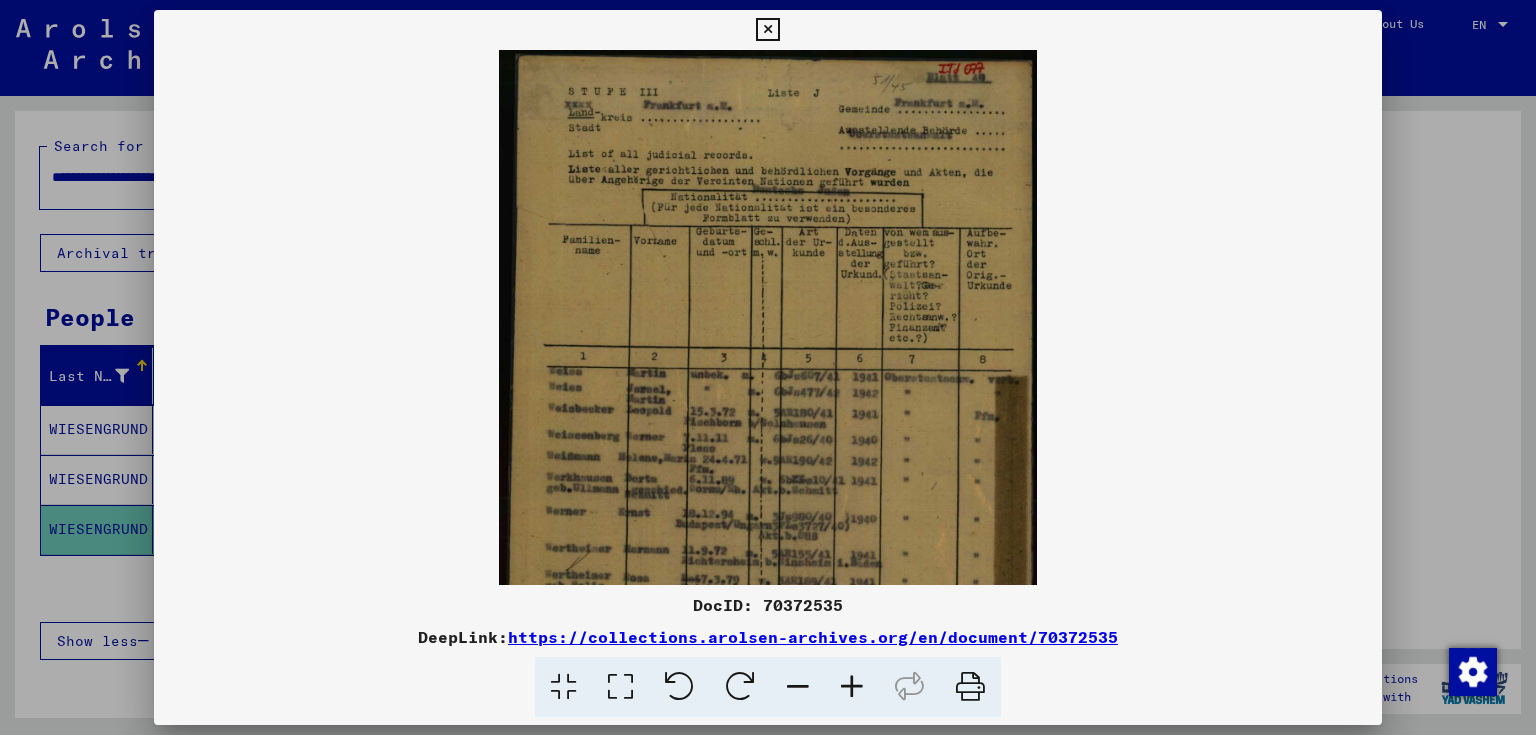 click at bounding box center (852, 687) 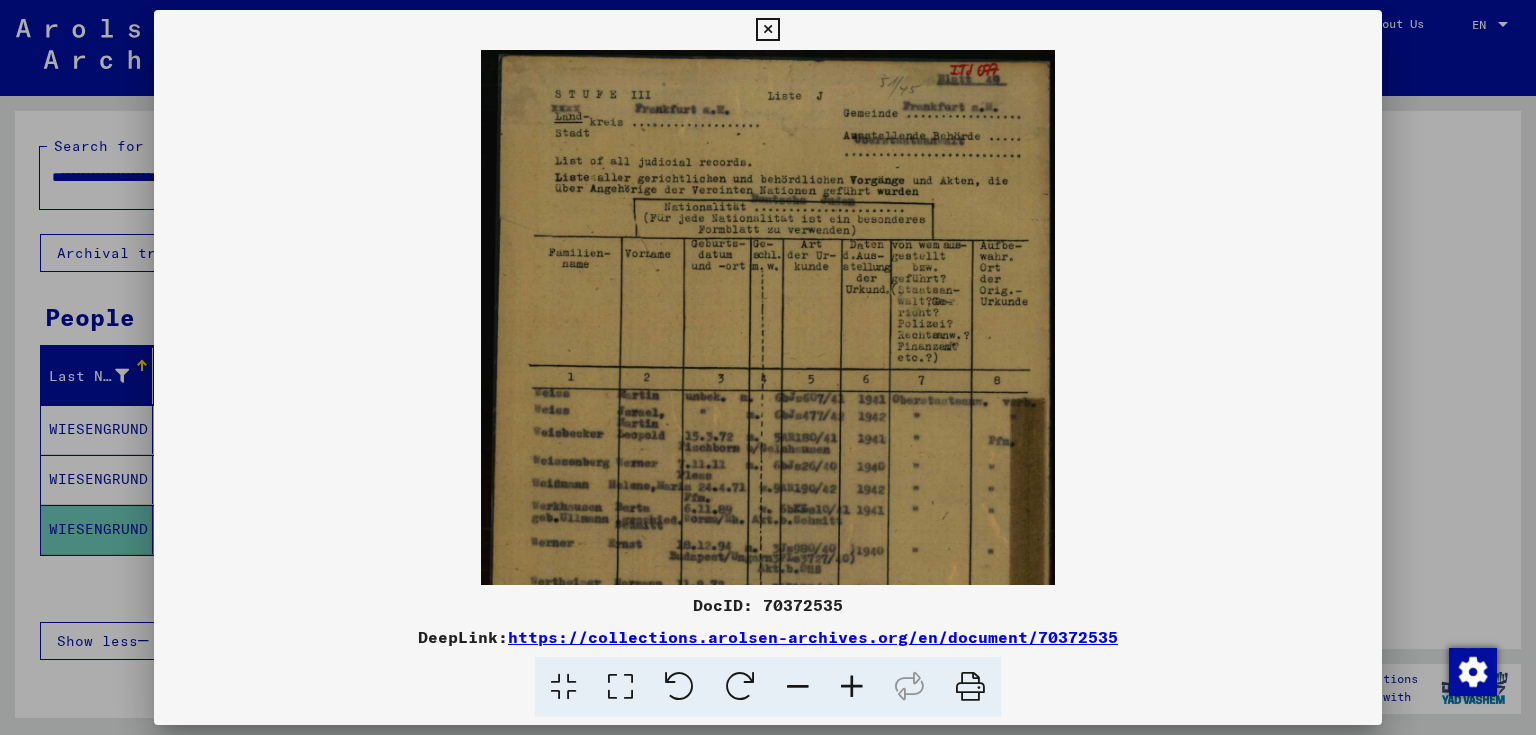 click at bounding box center [852, 687] 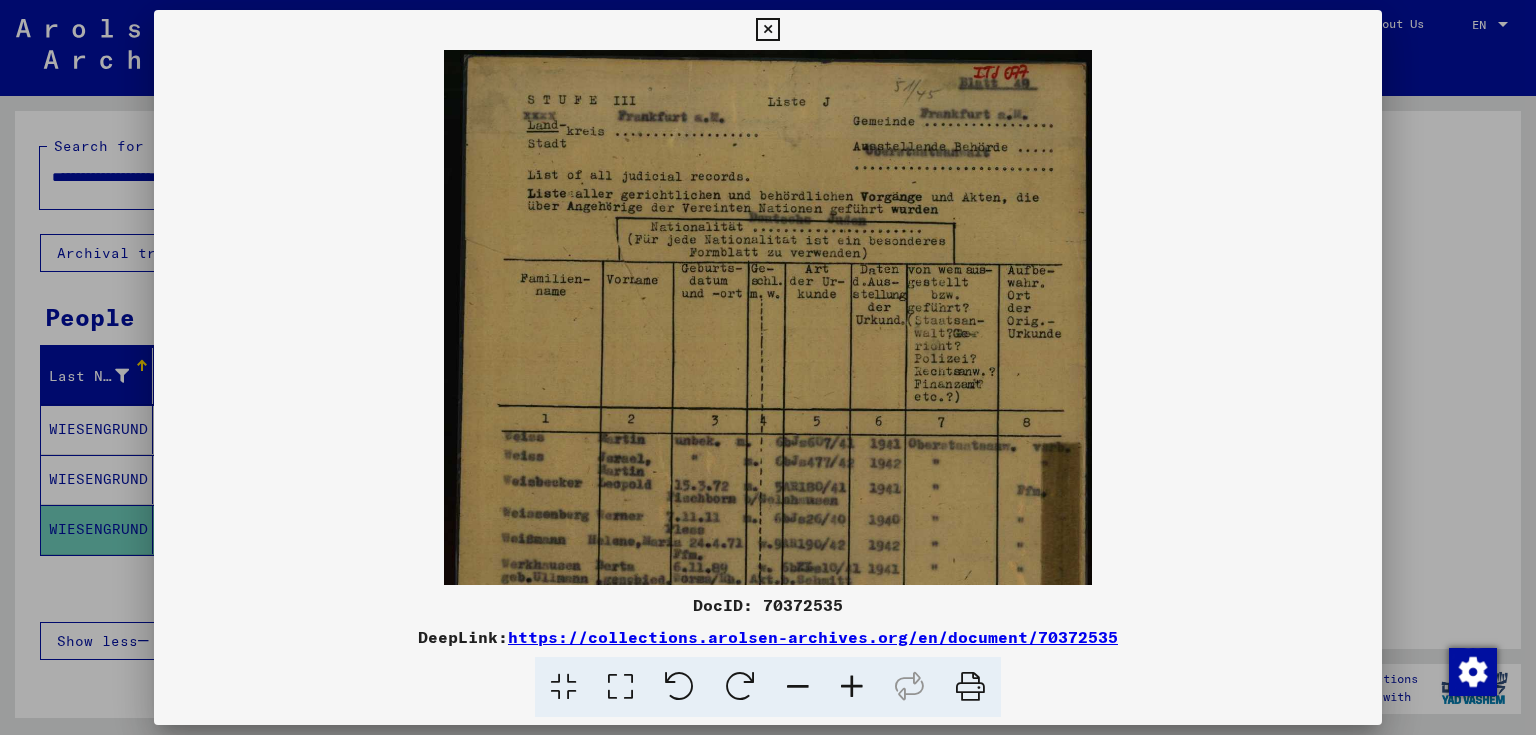 click at bounding box center (852, 687) 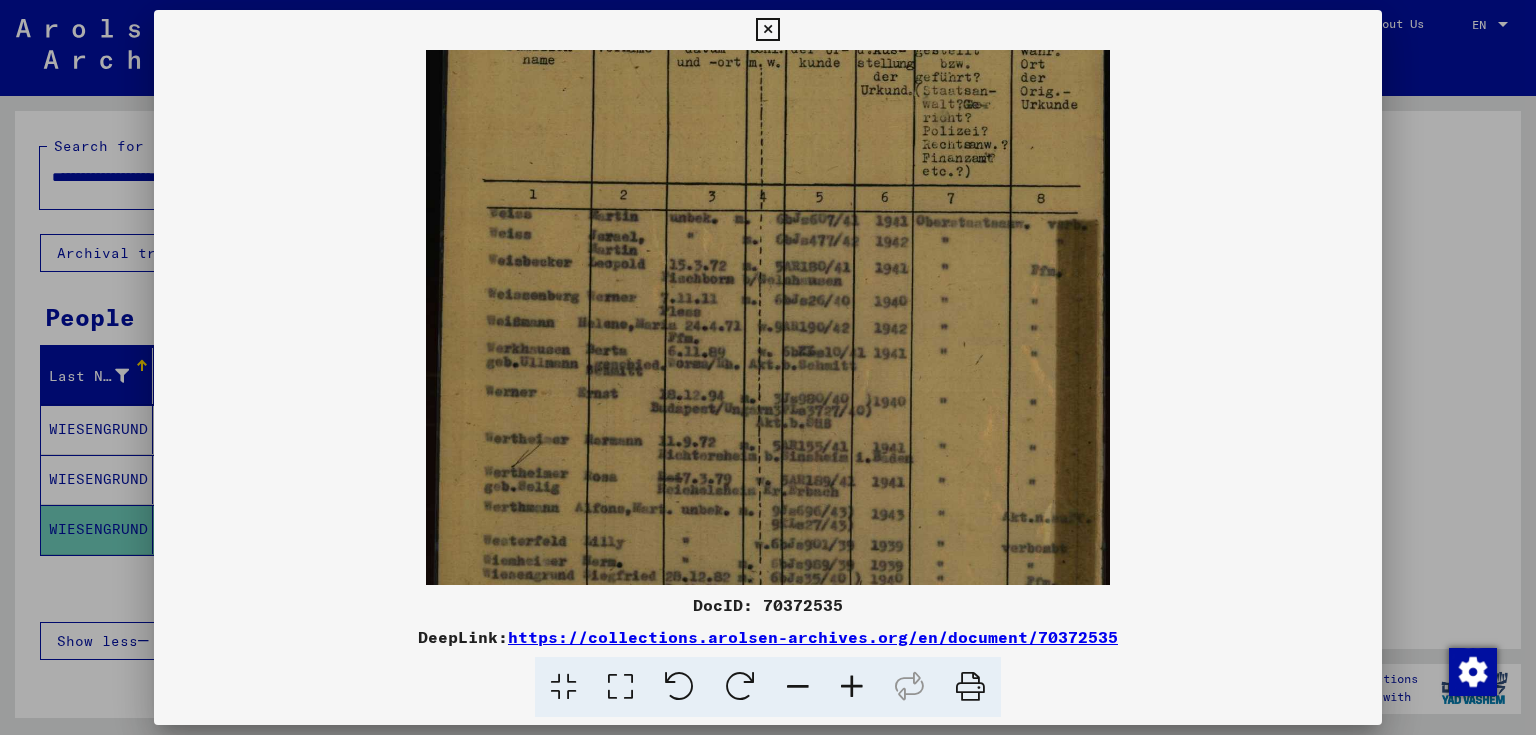 drag, startPoint x: 940, startPoint y: 504, endPoint x: 953, endPoint y: 244, distance: 260.3248 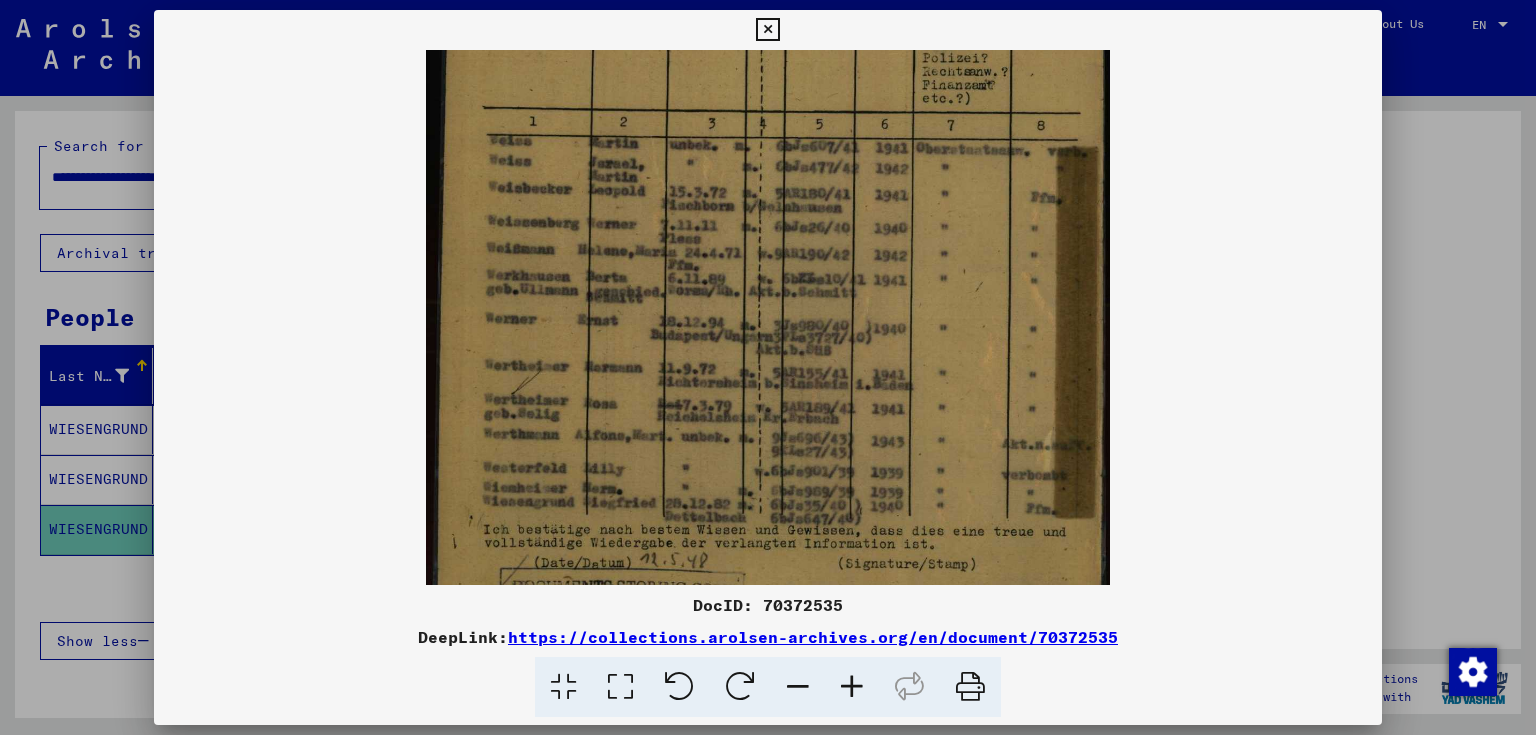 scroll, scrollTop: 400, scrollLeft: 0, axis: vertical 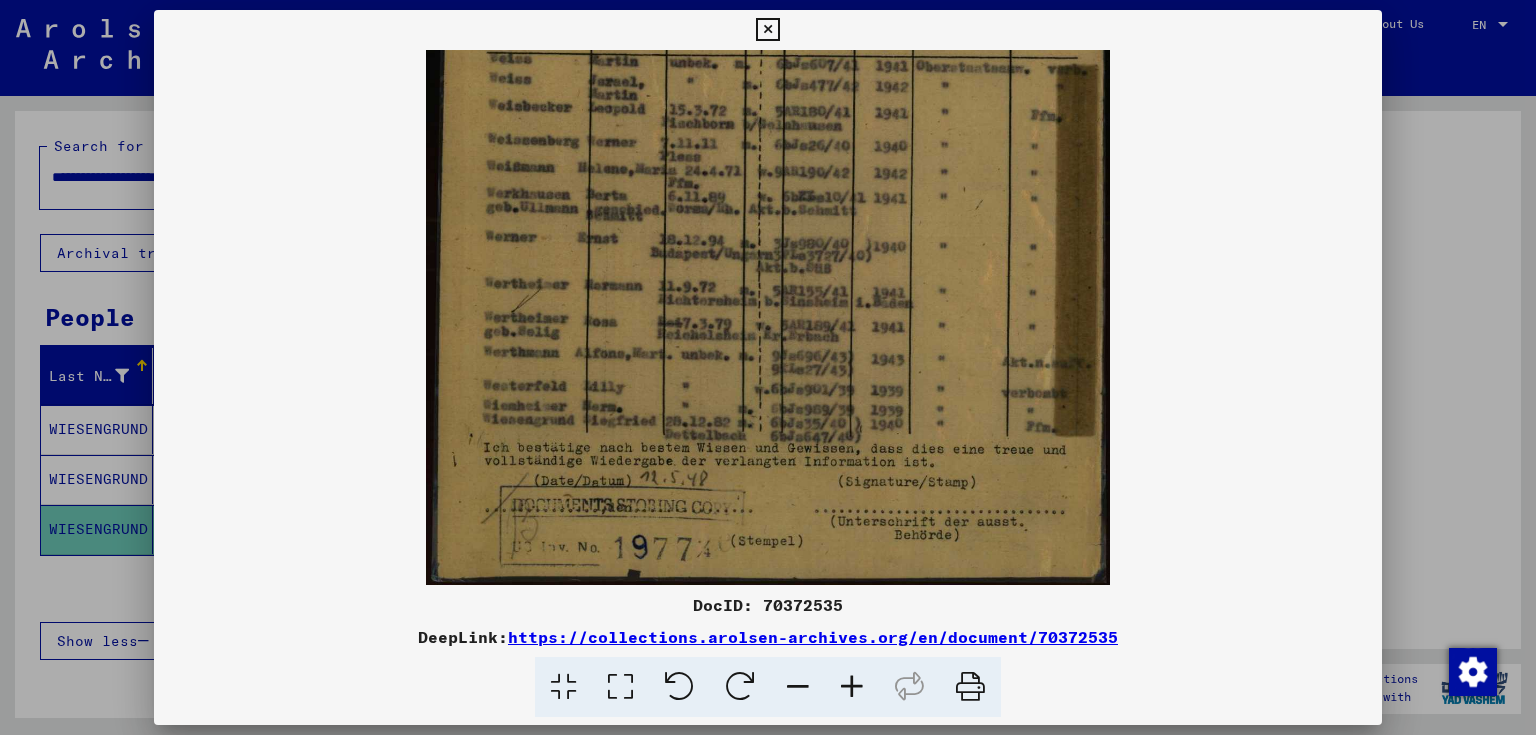 drag, startPoint x: 916, startPoint y: 541, endPoint x: 951, endPoint y: 224, distance: 318.92633 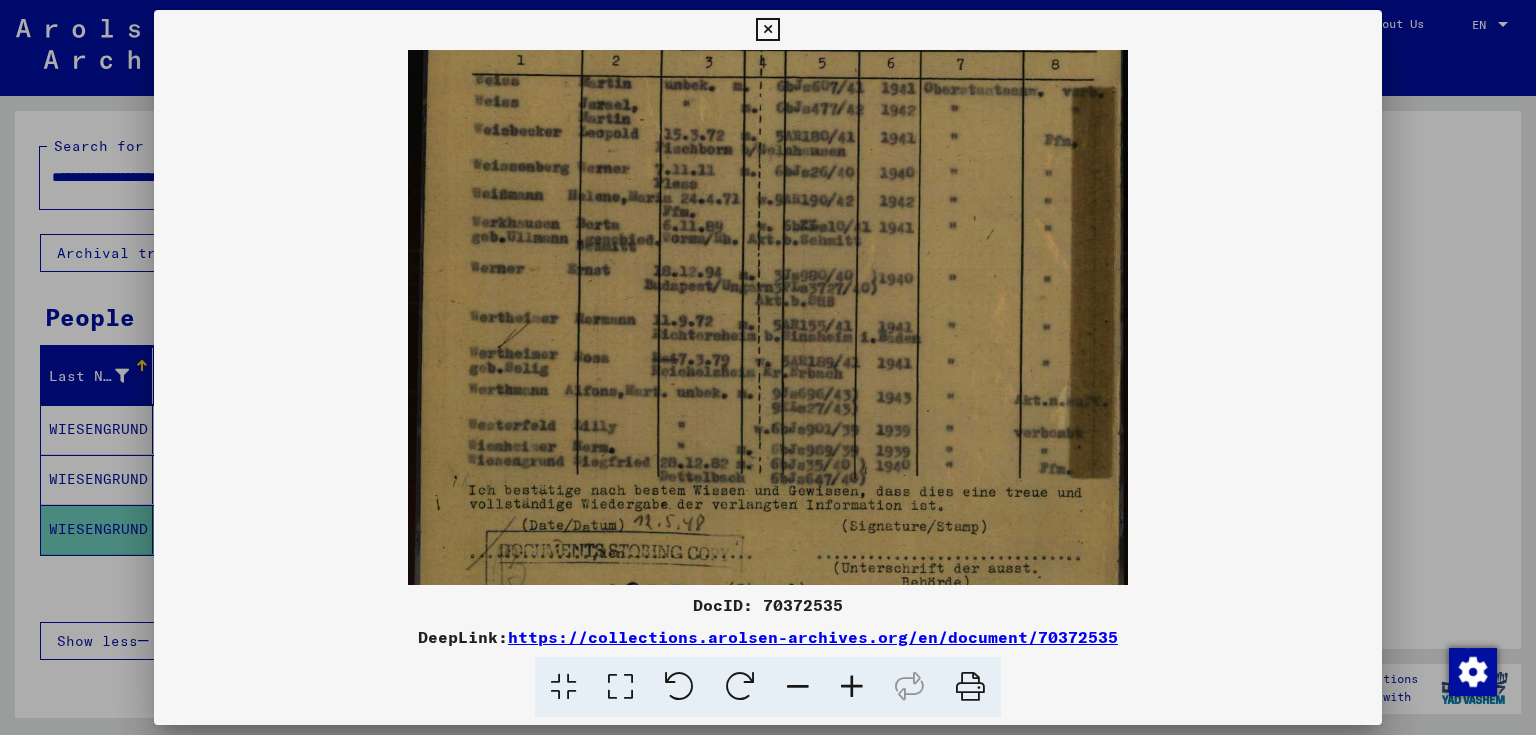 click at bounding box center [852, 687] 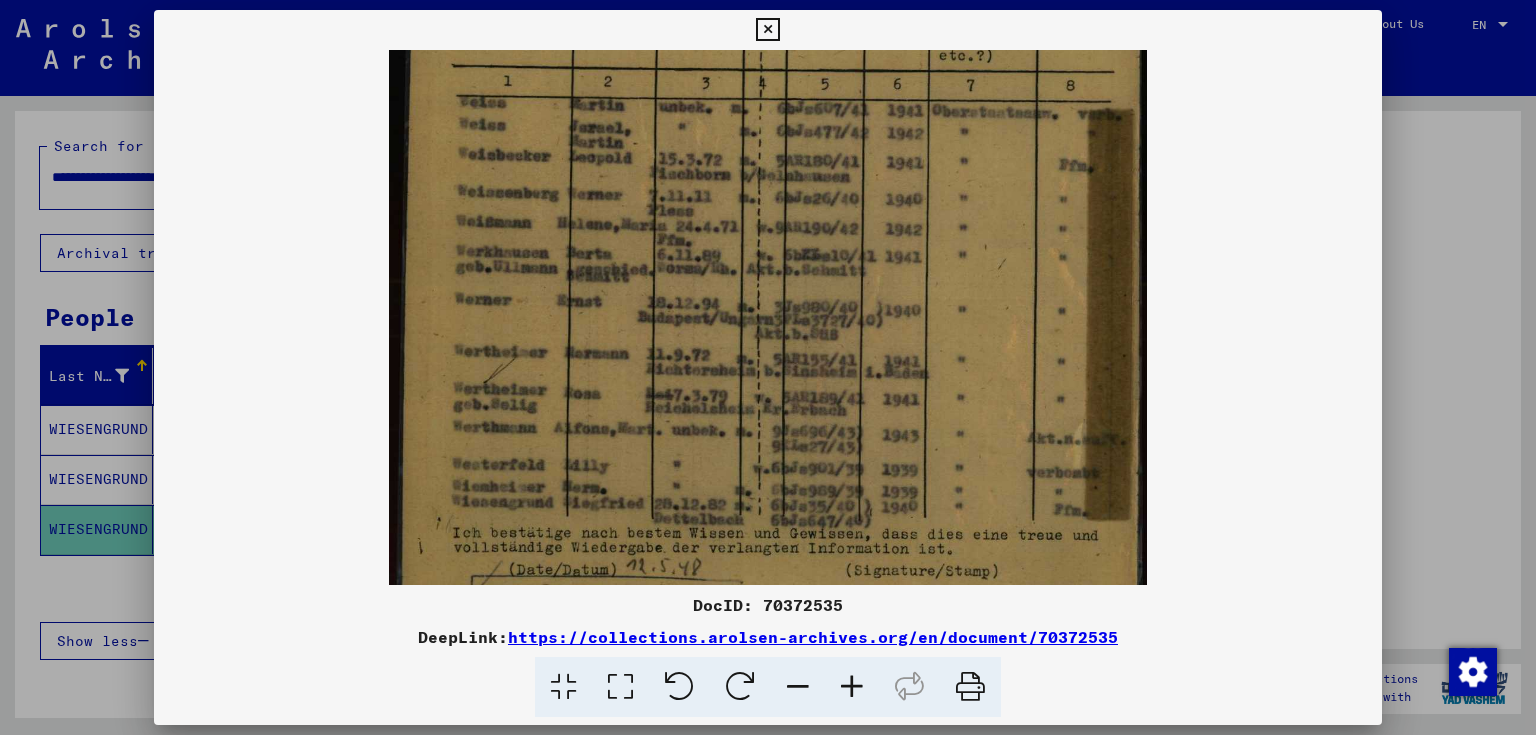 click at bounding box center [852, 687] 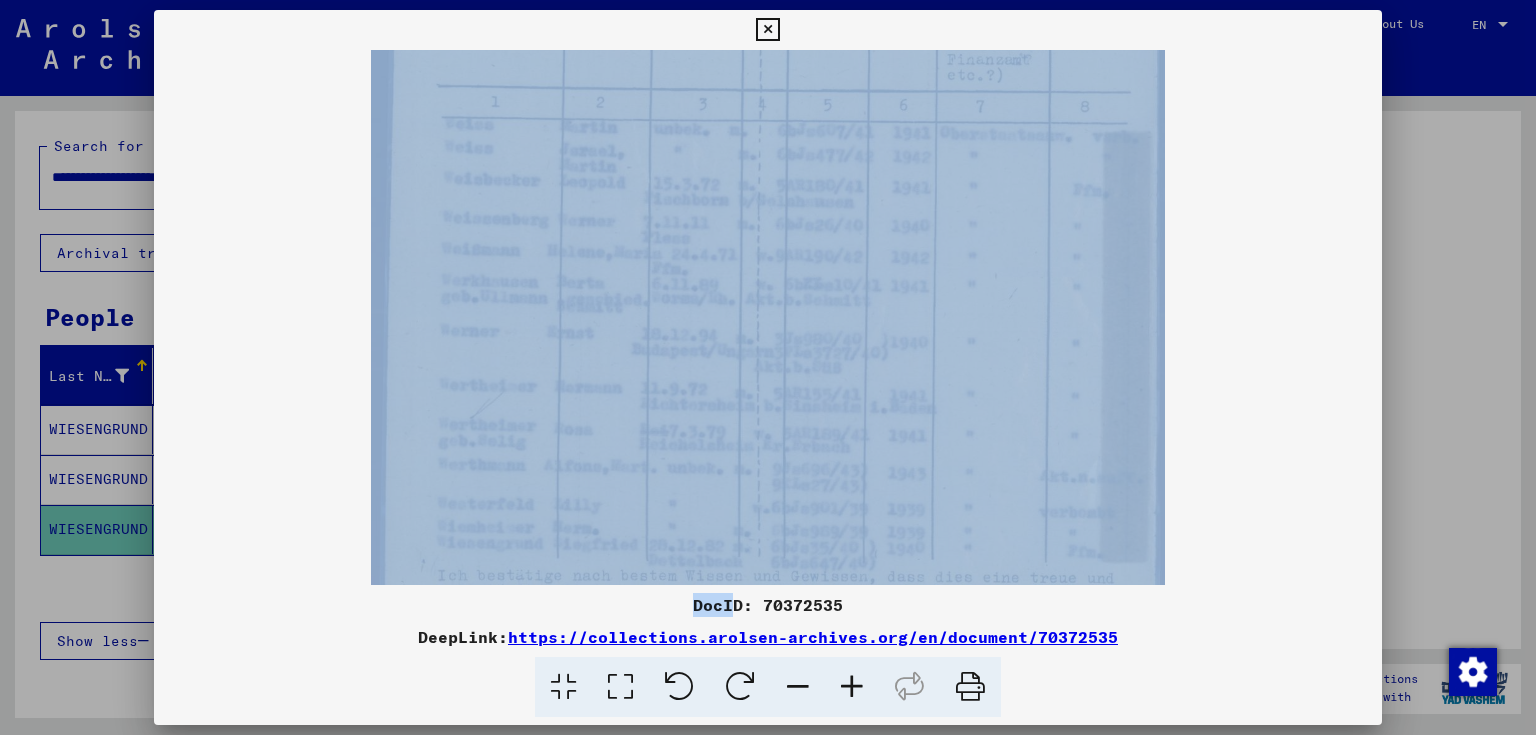 drag, startPoint x: 732, startPoint y: 586, endPoint x: 729, endPoint y: 452, distance: 134.03358 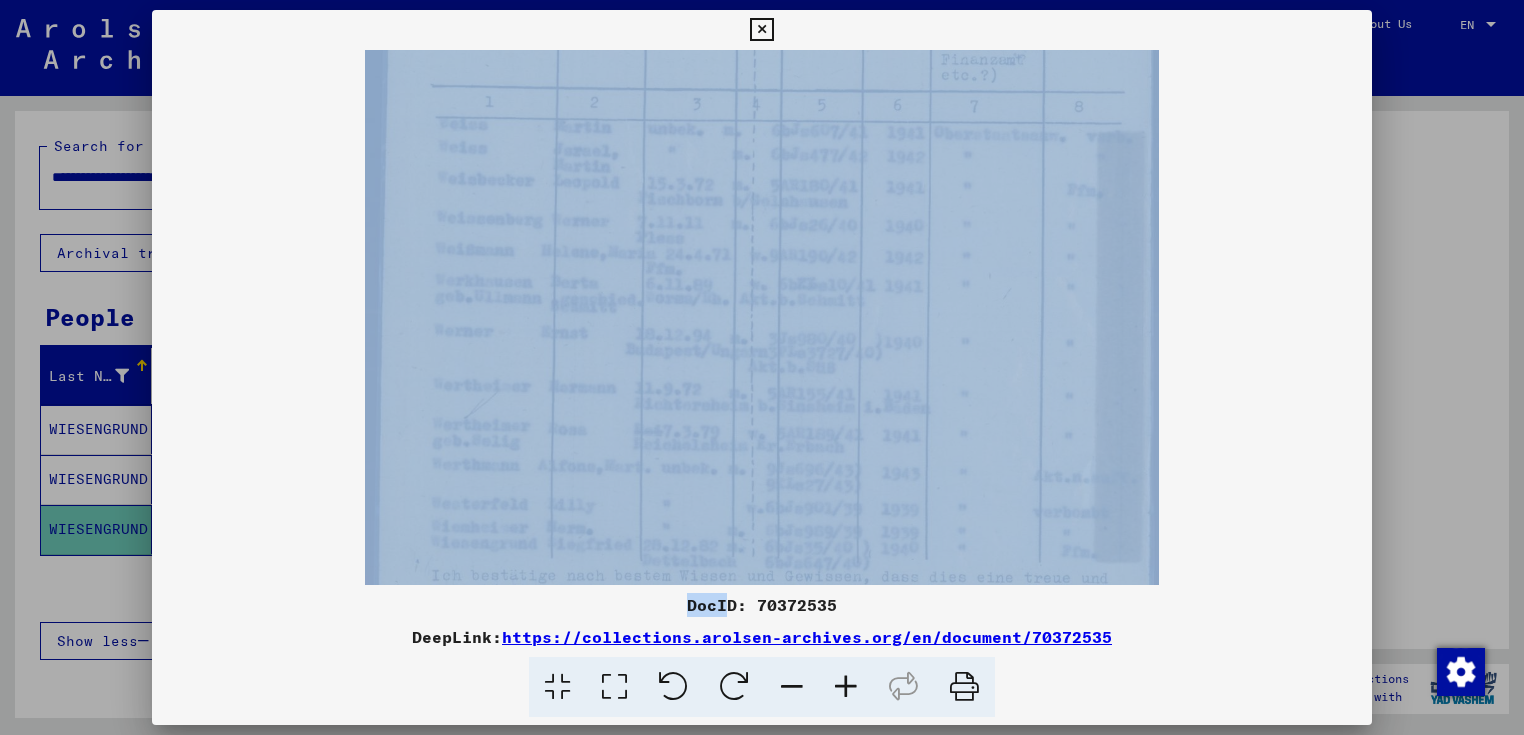 click at bounding box center [762, 192] 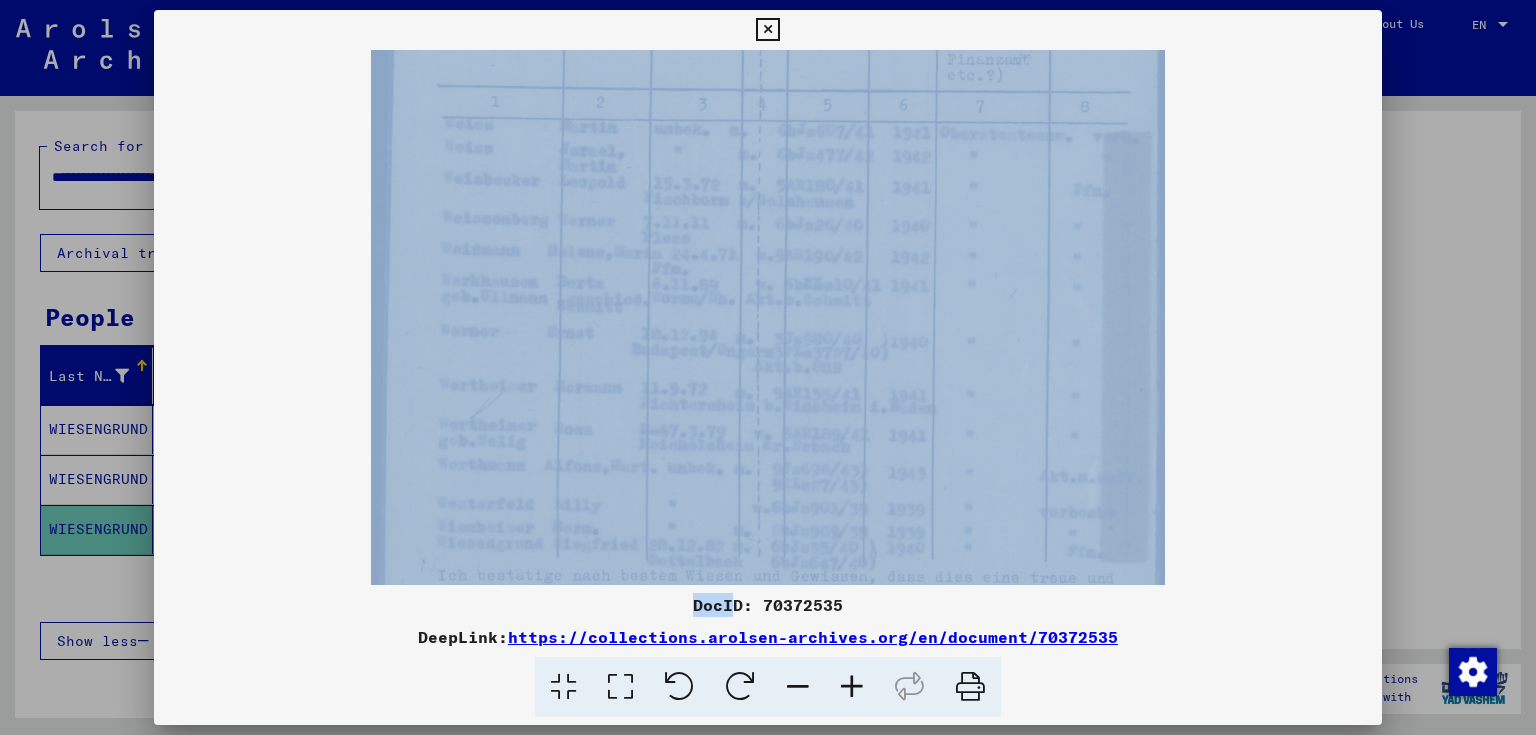 click at bounding box center (768, 192) 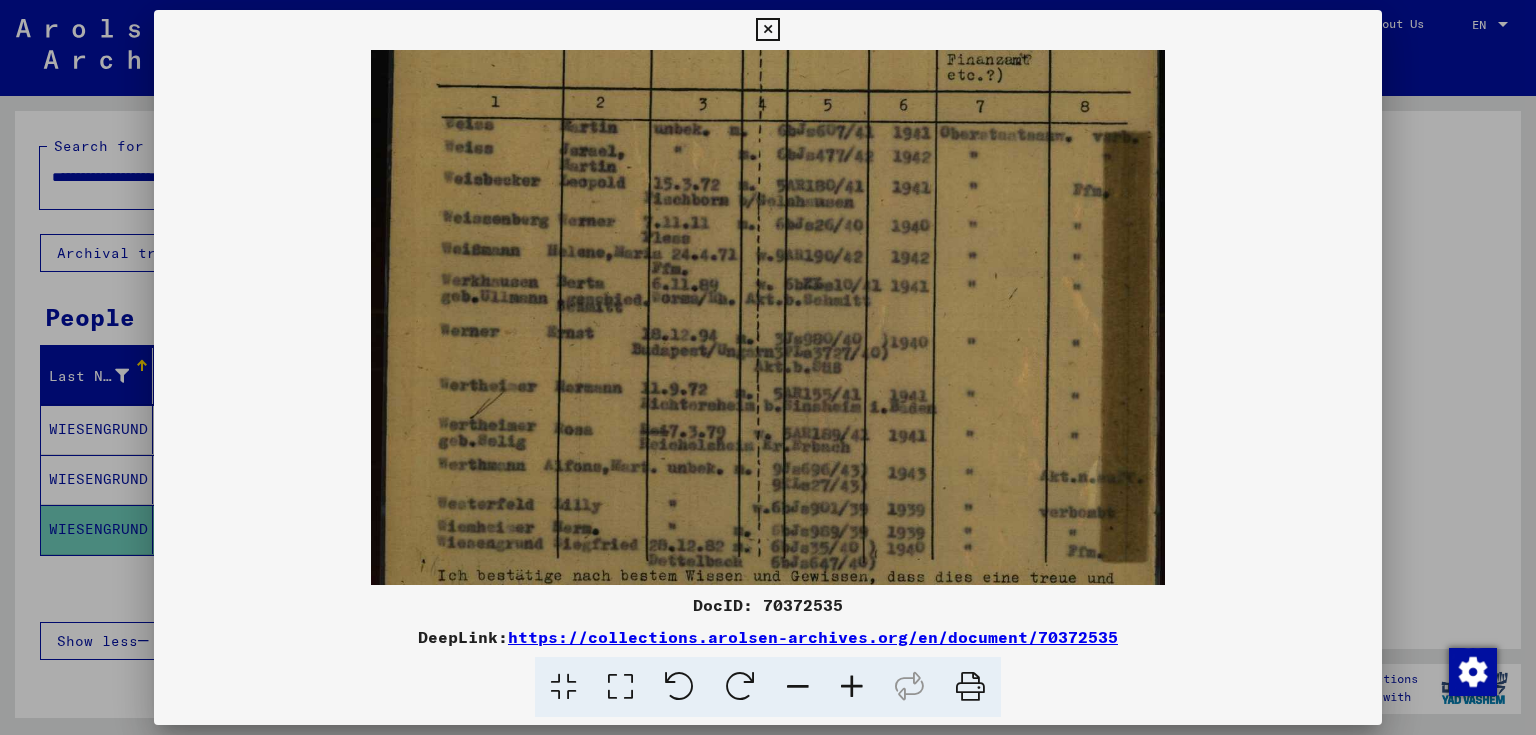 click at bounding box center [852, 687] 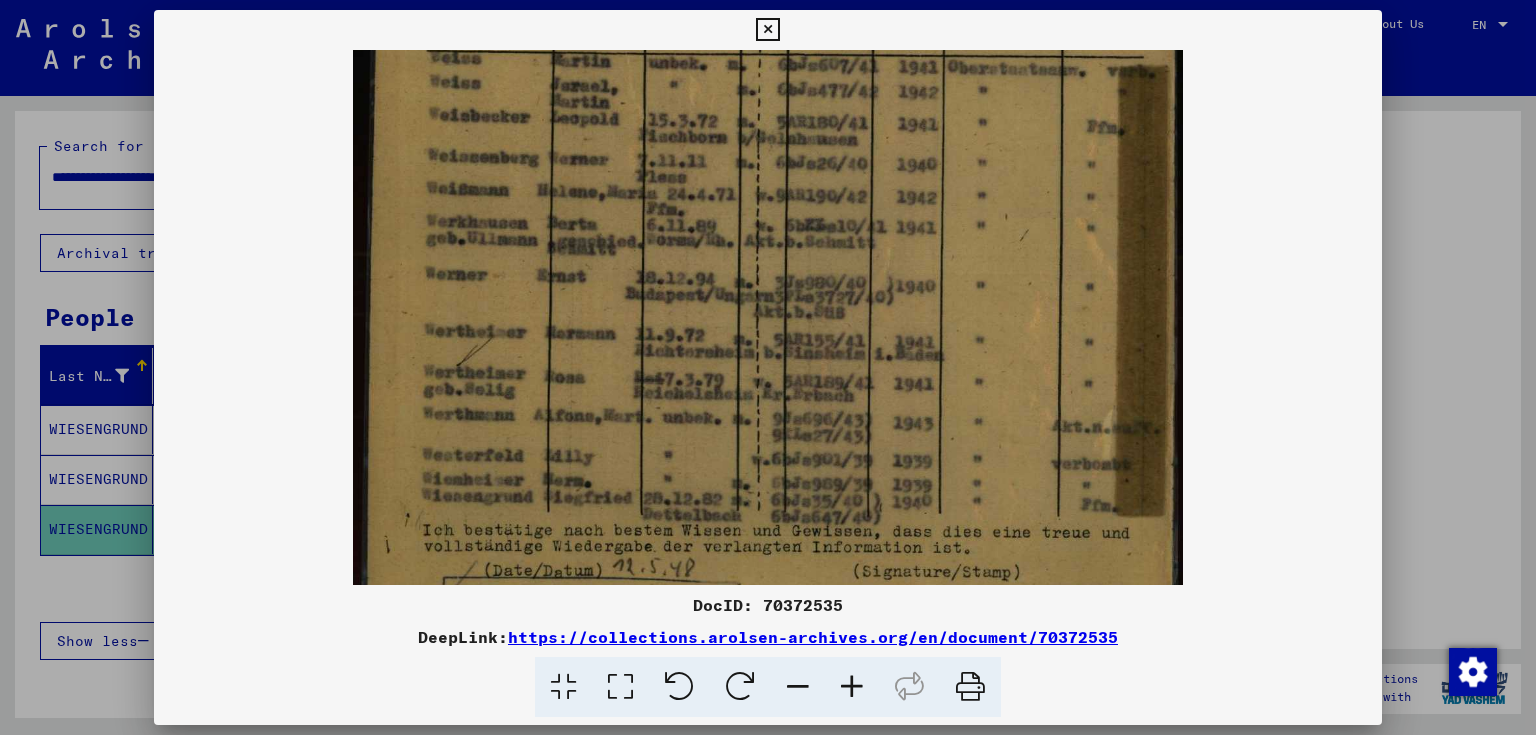 scroll, scrollTop: 600, scrollLeft: 0, axis: vertical 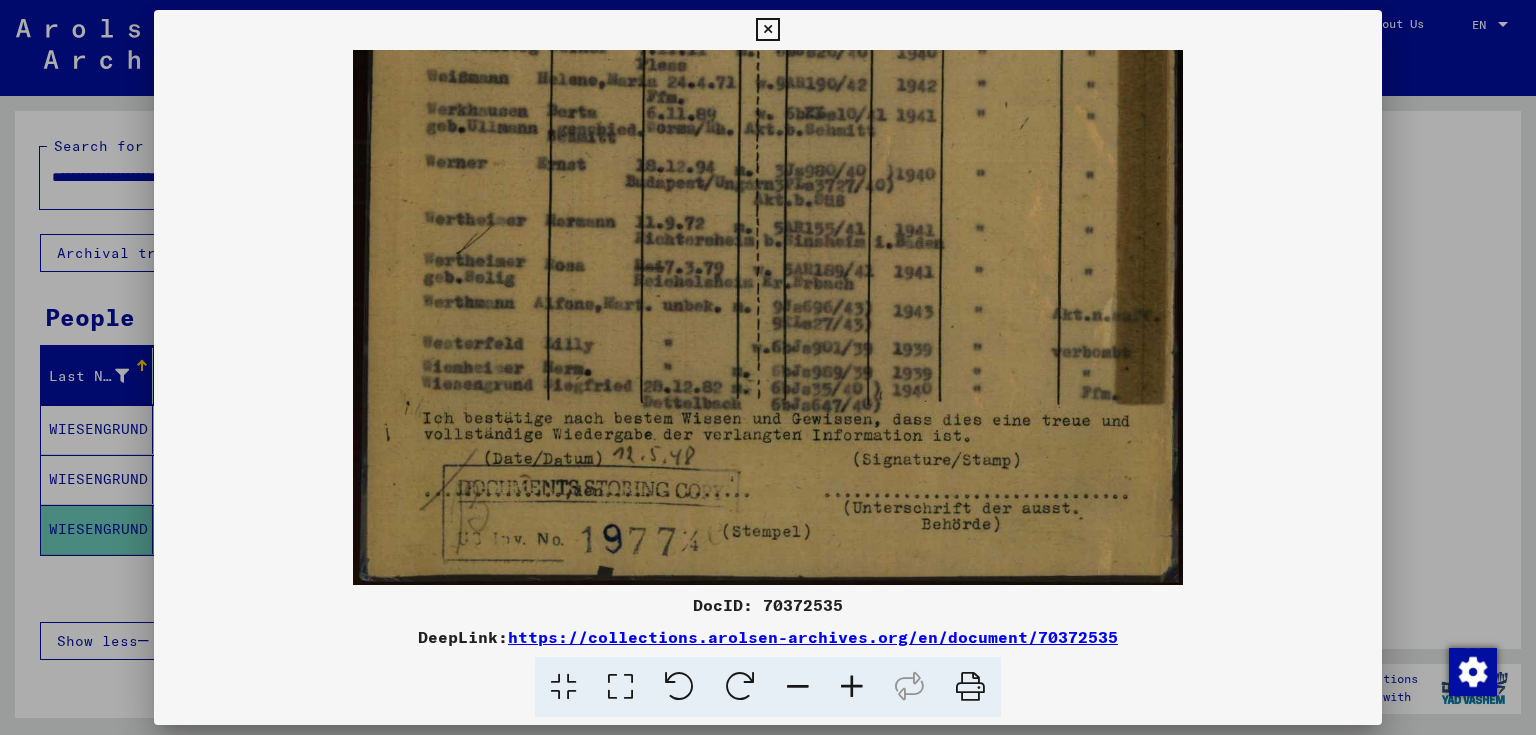 drag, startPoint x: 1102, startPoint y: 522, endPoint x: 1078, endPoint y: 256, distance: 267.0805 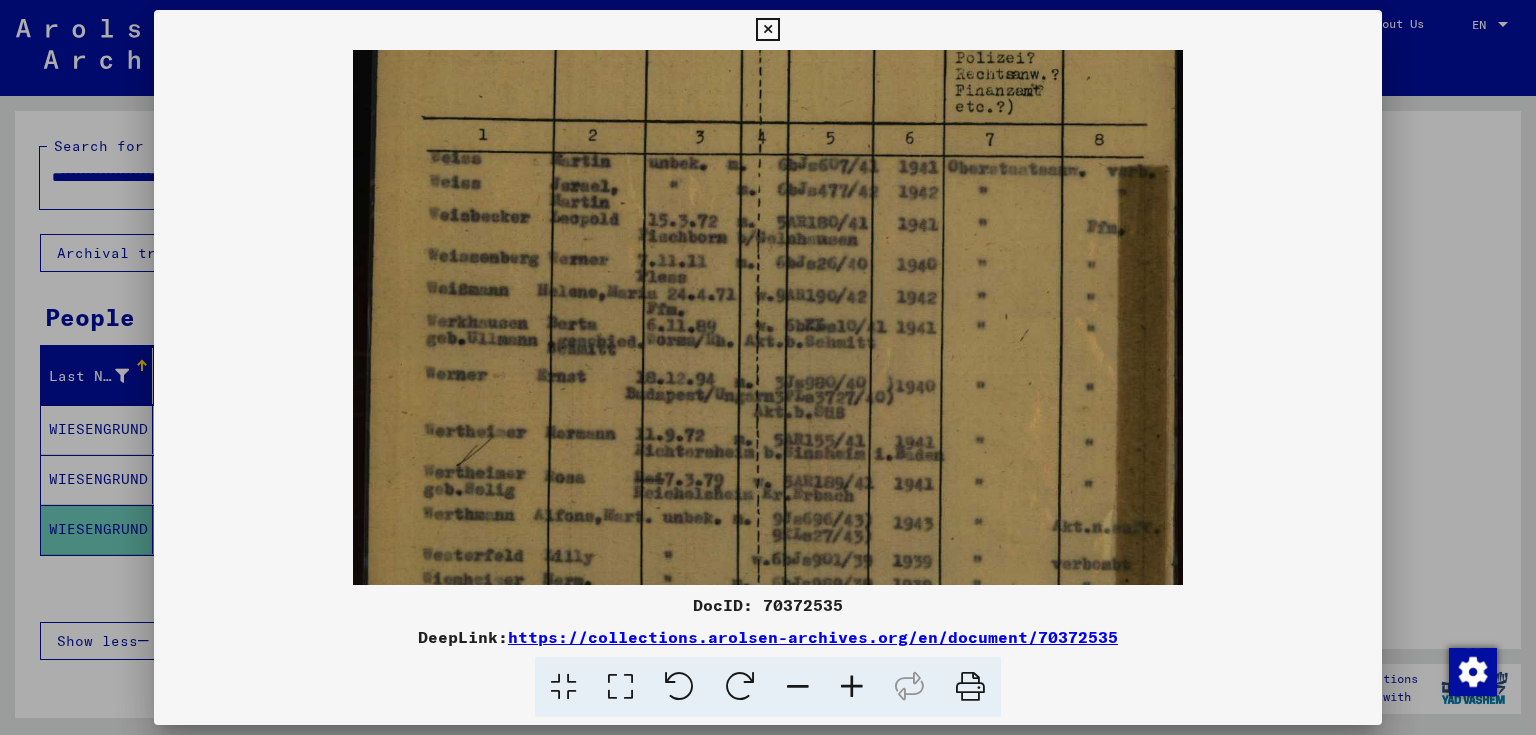 drag, startPoint x: 1047, startPoint y: 279, endPoint x: 1074, endPoint y: 493, distance: 215.69655 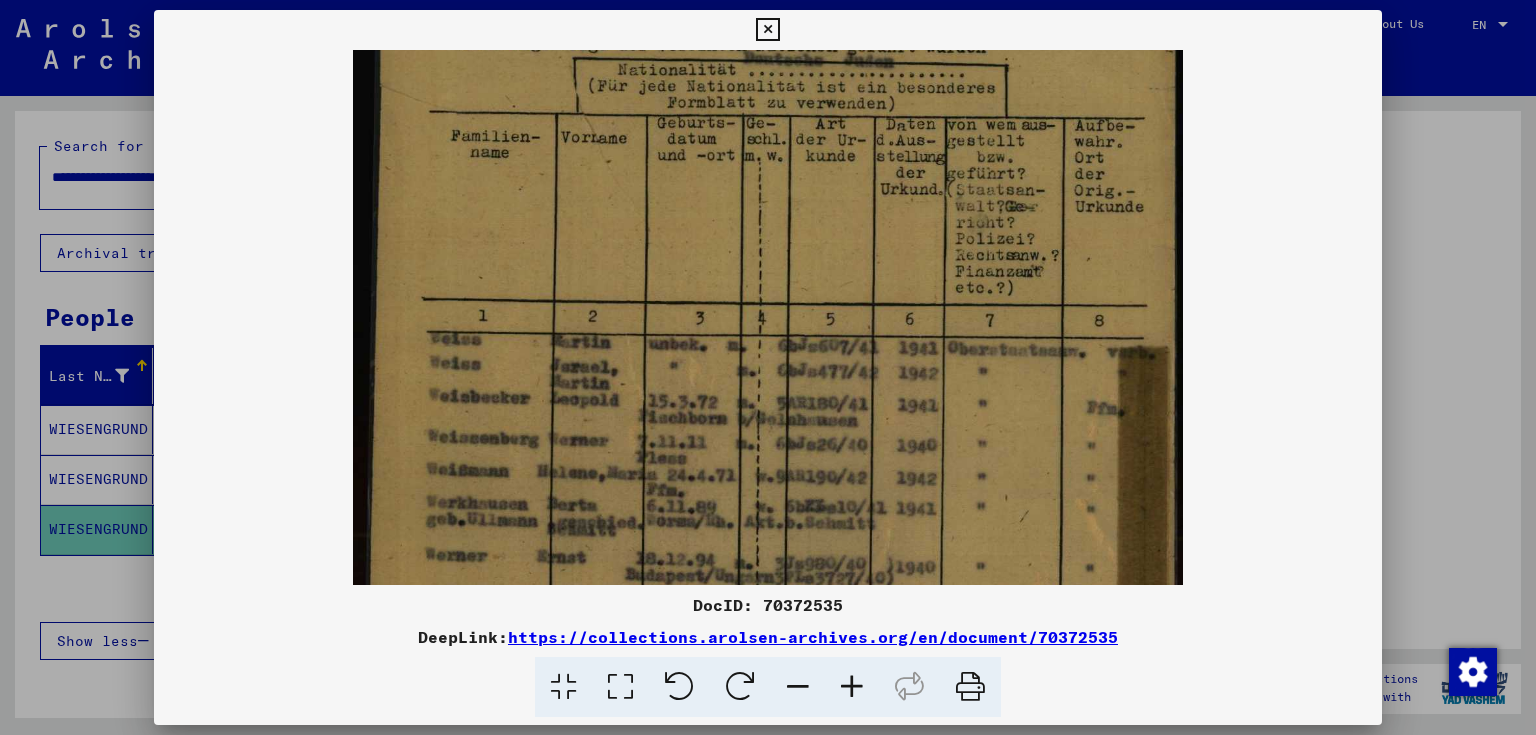 scroll, scrollTop: 208, scrollLeft: 0, axis: vertical 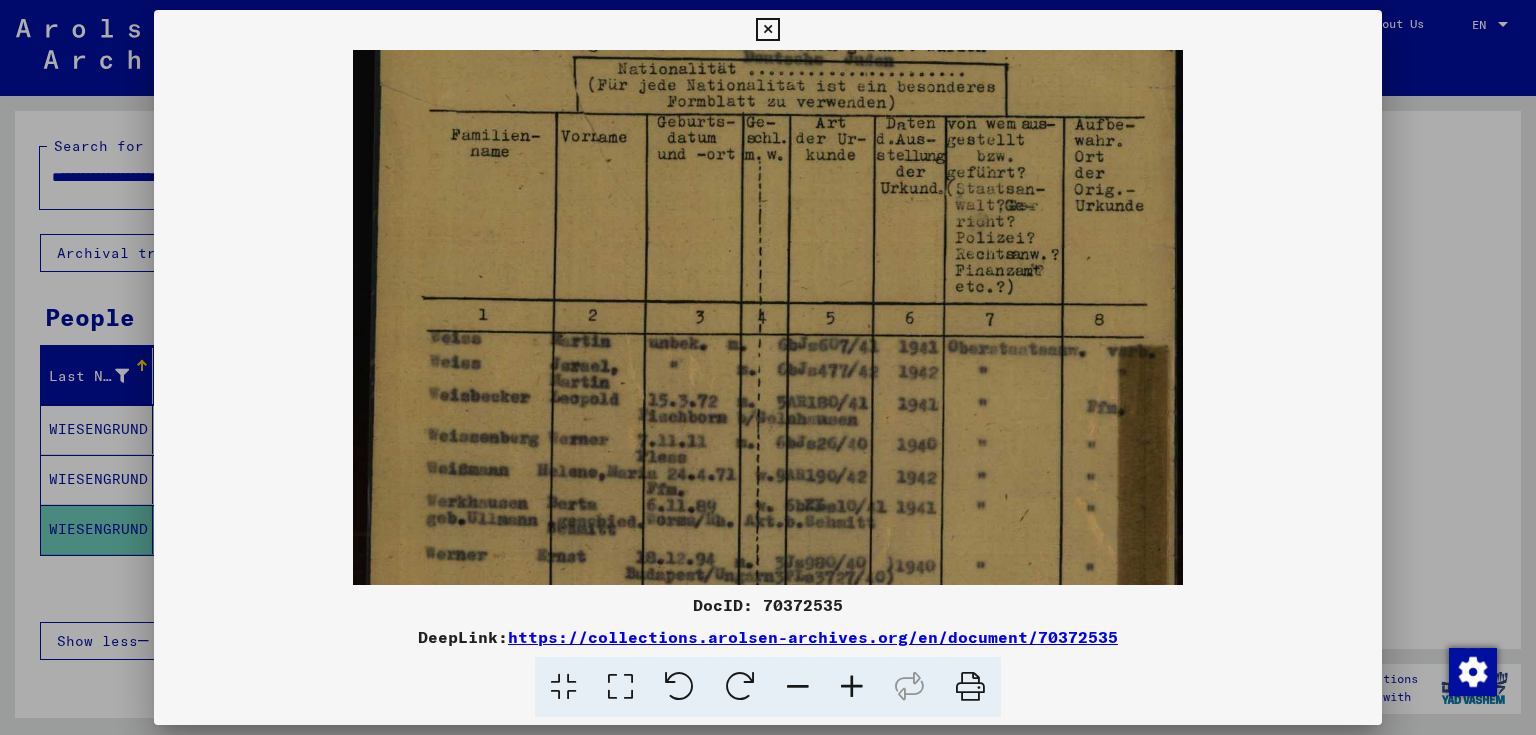 drag, startPoint x: 1056, startPoint y: 344, endPoint x: 1059, endPoint y: 527, distance: 183.02458 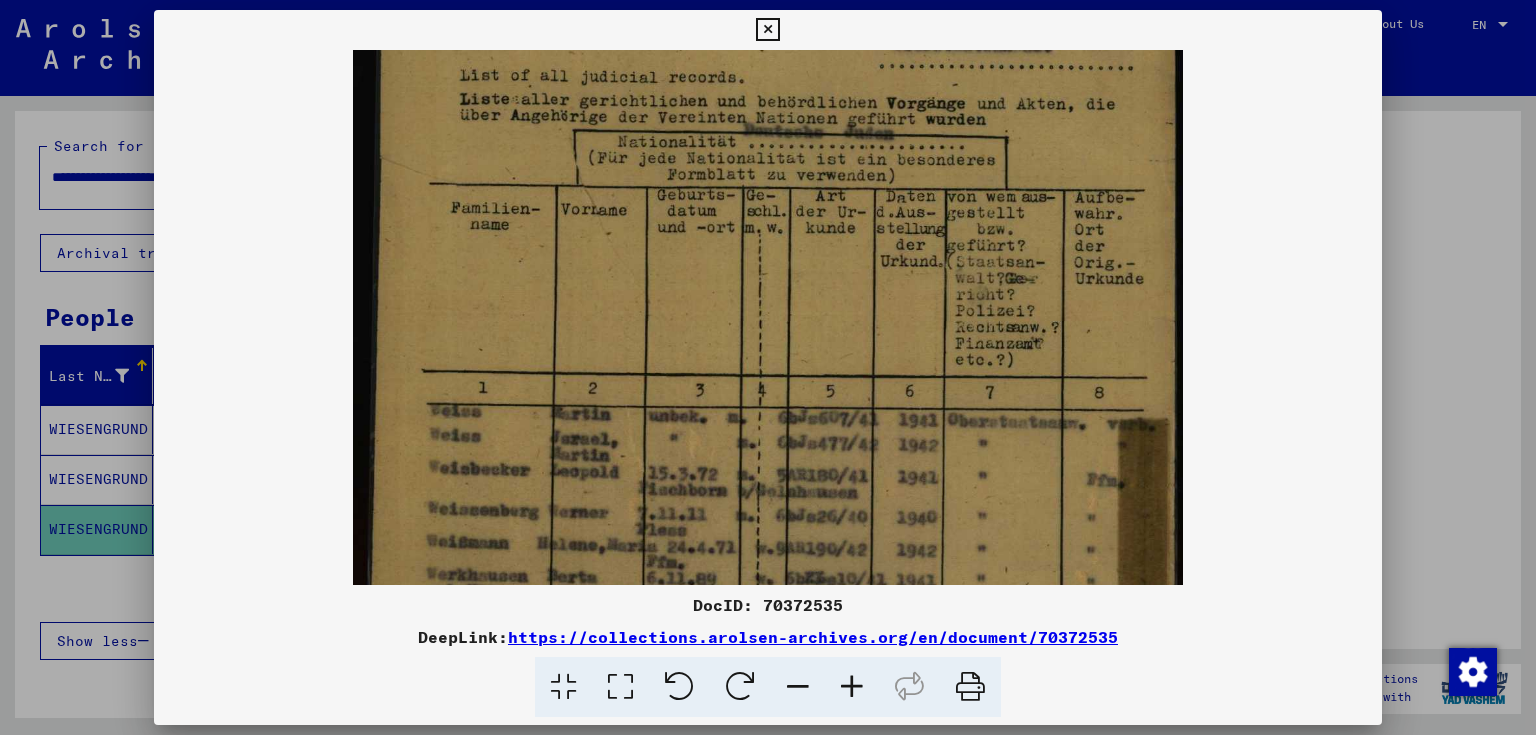 scroll, scrollTop: 128, scrollLeft: 0, axis: vertical 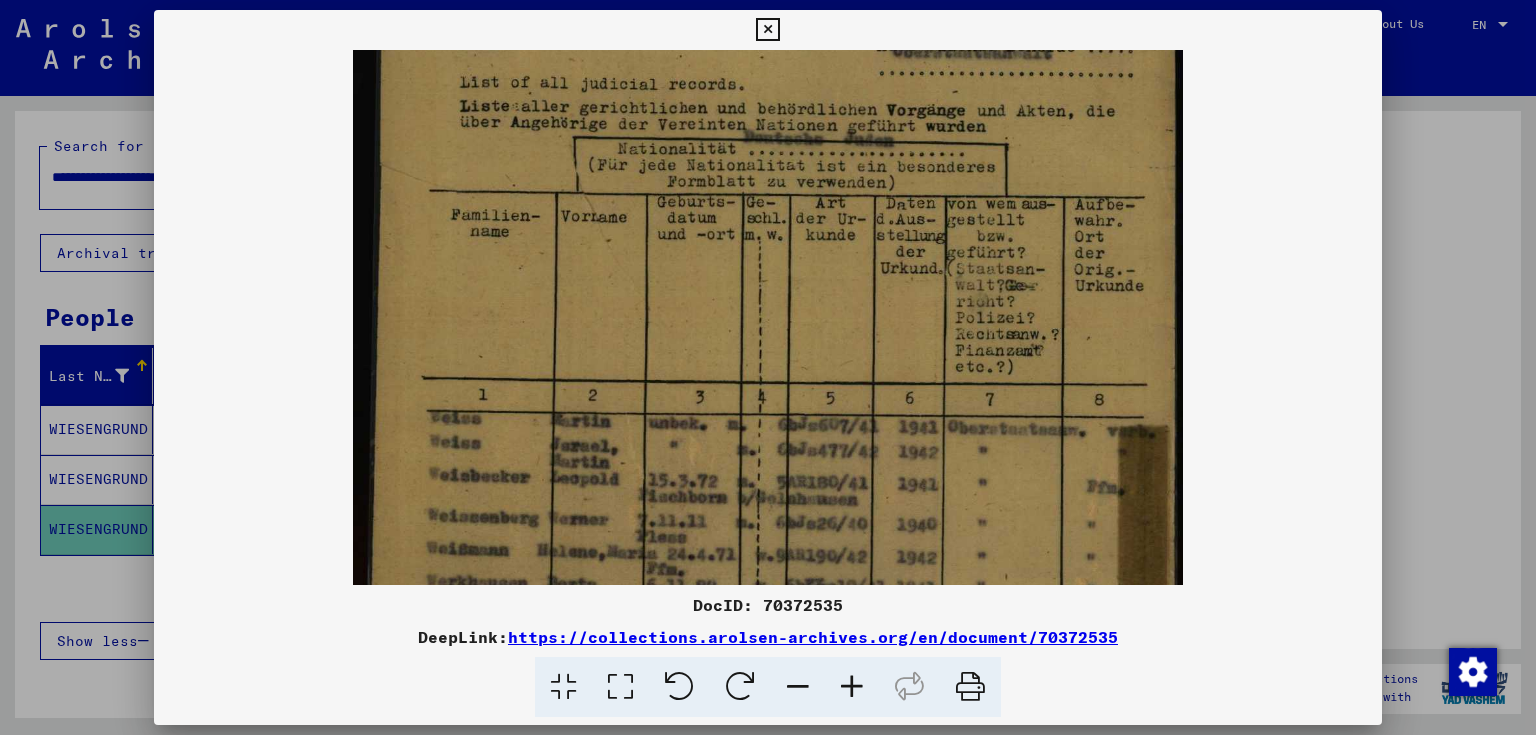 drag, startPoint x: 1066, startPoint y: 218, endPoint x: 1104, endPoint y: 253, distance: 51.662365 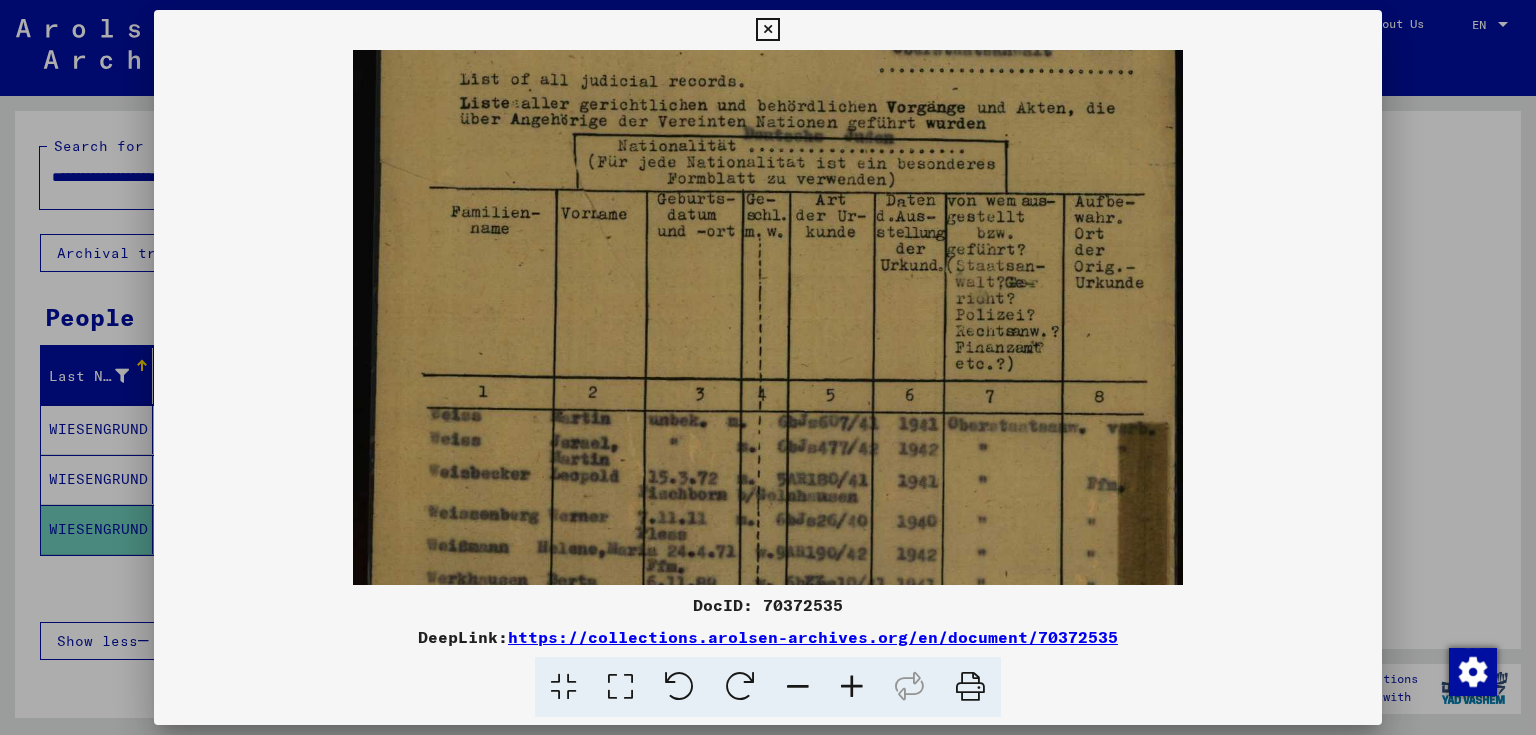 click at bounding box center [767, 30] 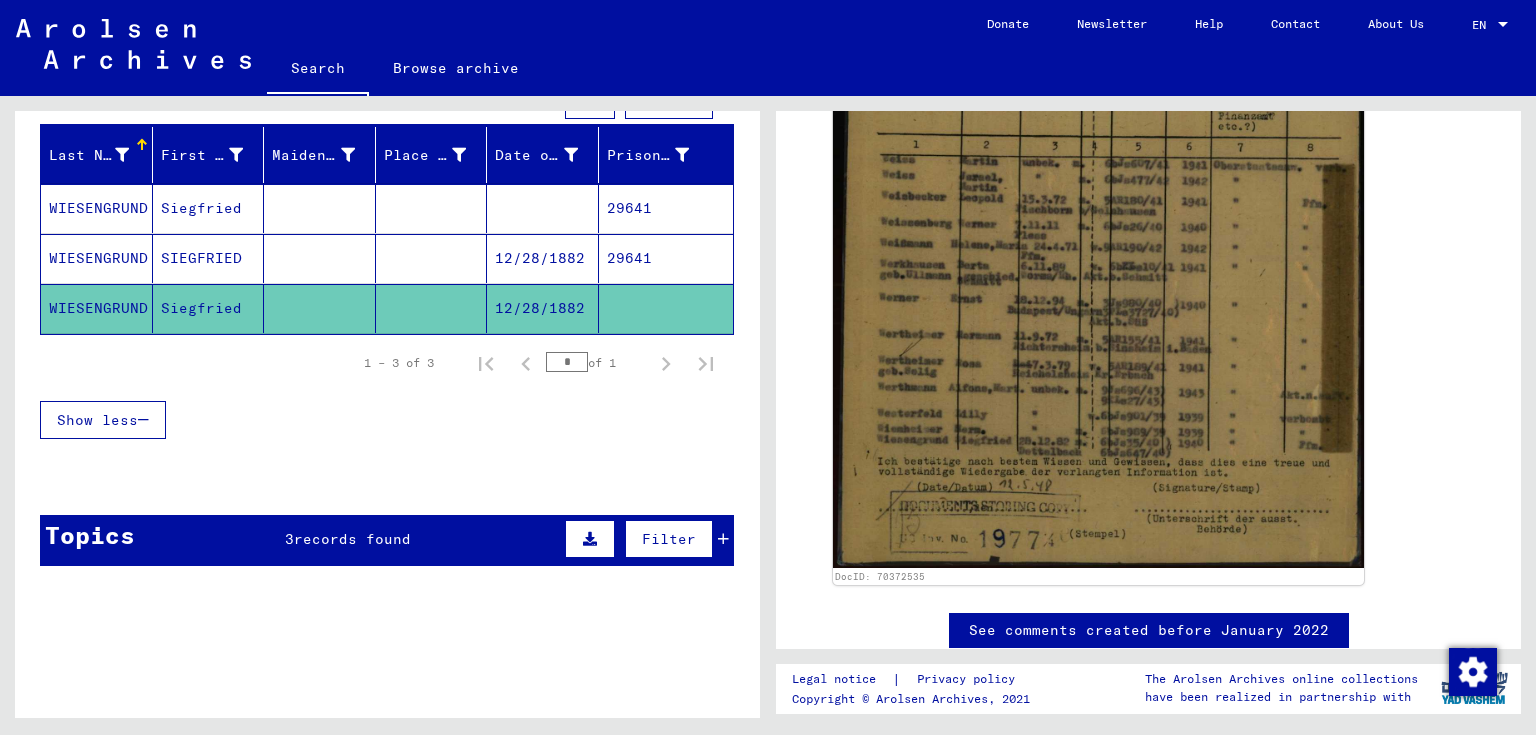 scroll, scrollTop: 320, scrollLeft: 0, axis: vertical 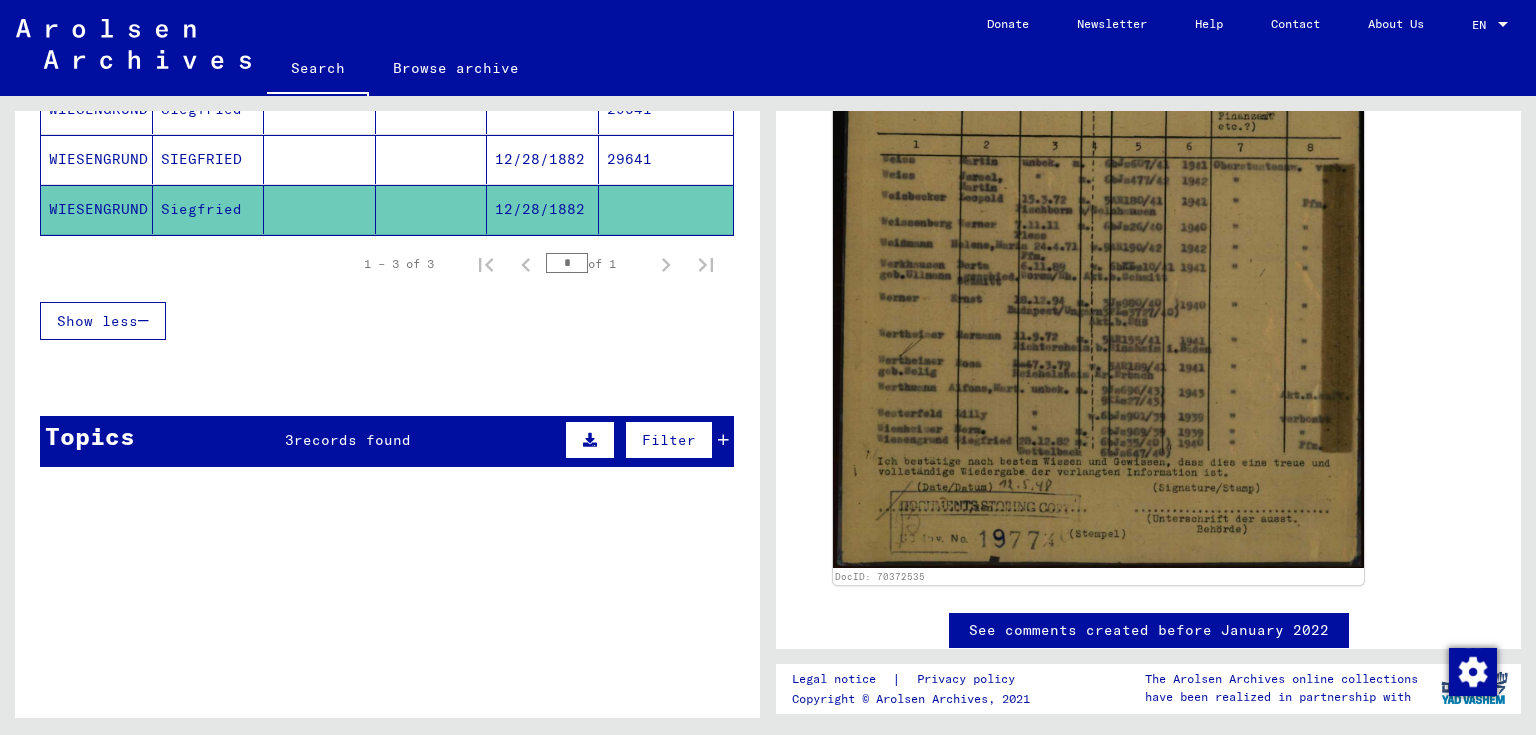 click on "3  records found" at bounding box center (348, 440) 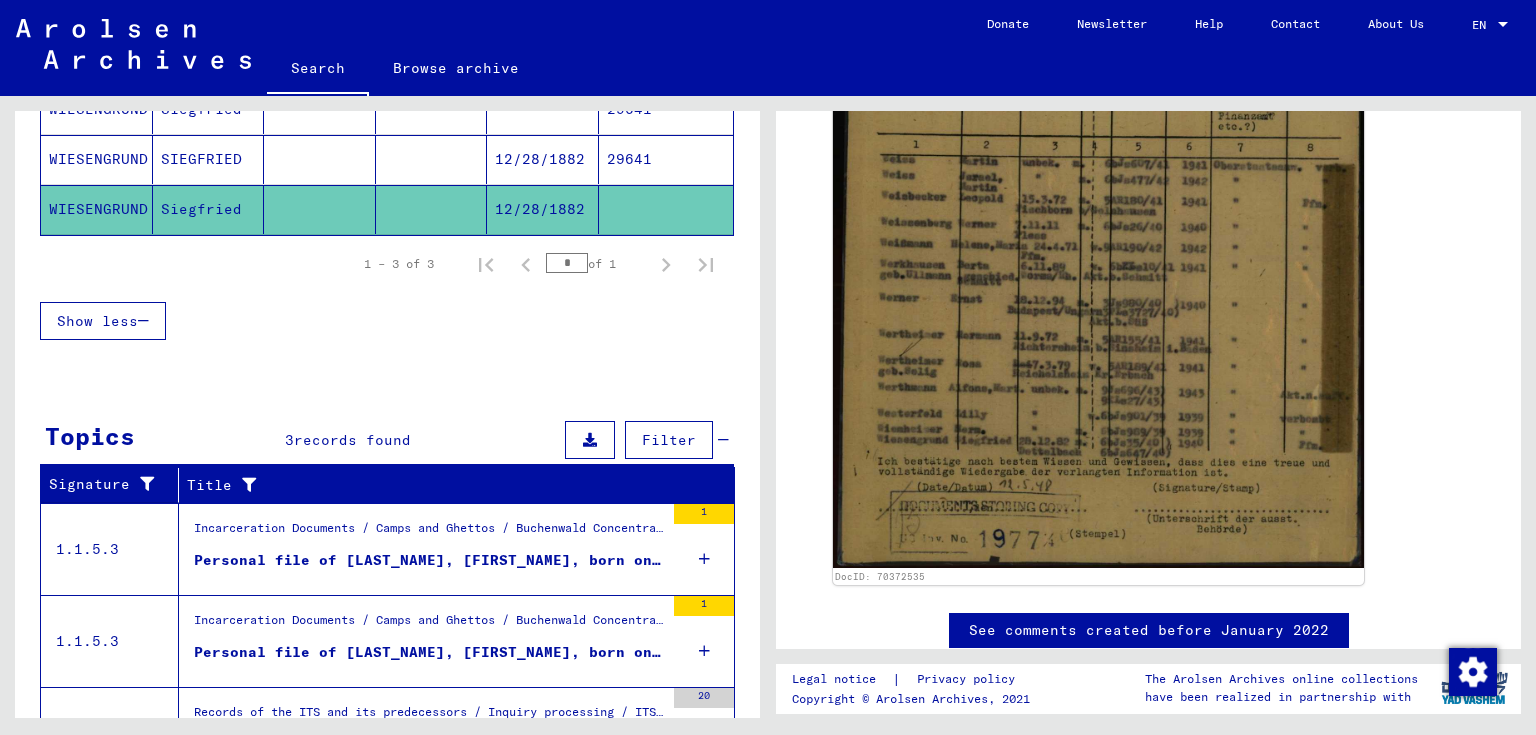 click on "Personal file of [LAST_NAME], [FIRST_NAME], born on [DATE]" at bounding box center (429, 560) 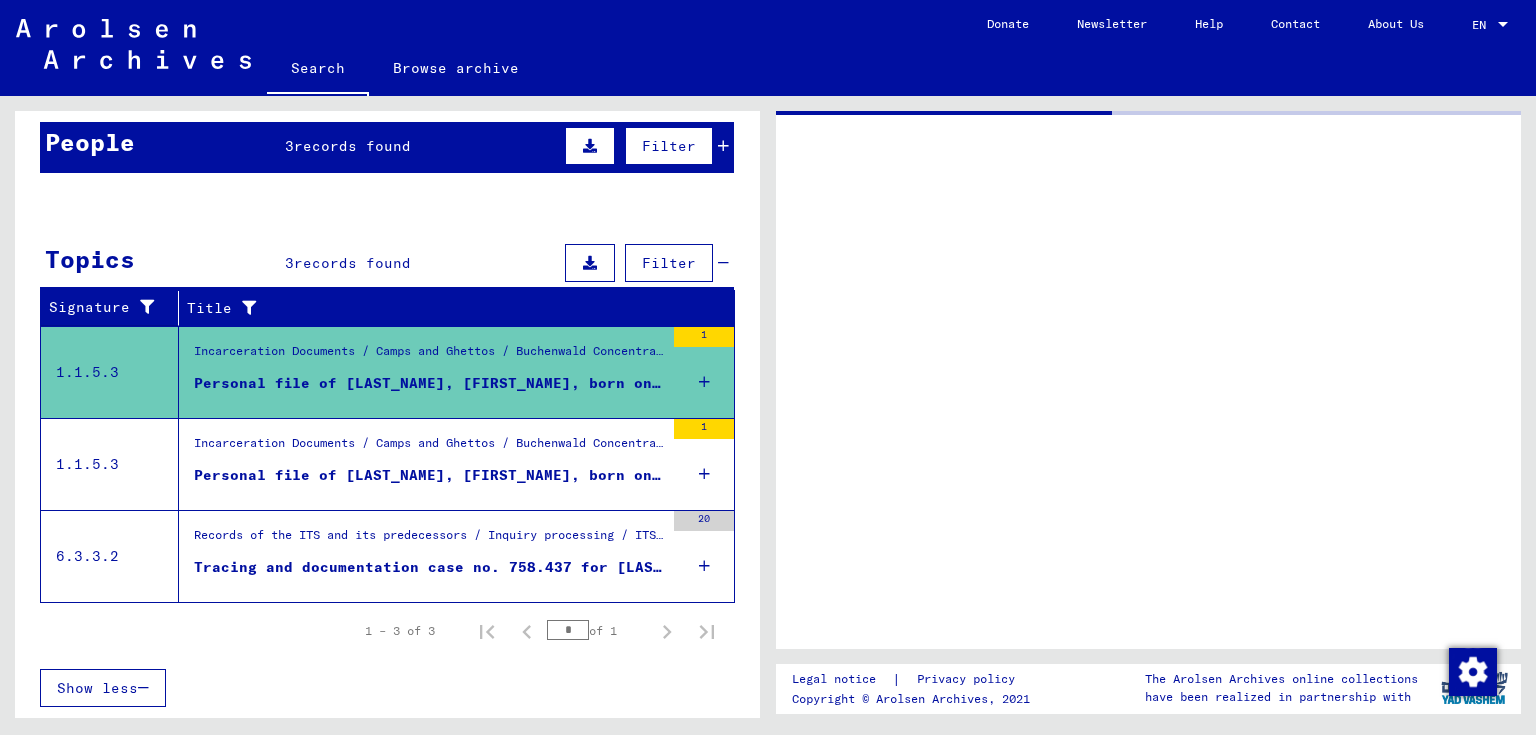 scroll, scrollTop: 0, scrollLeft: 0, axis: both 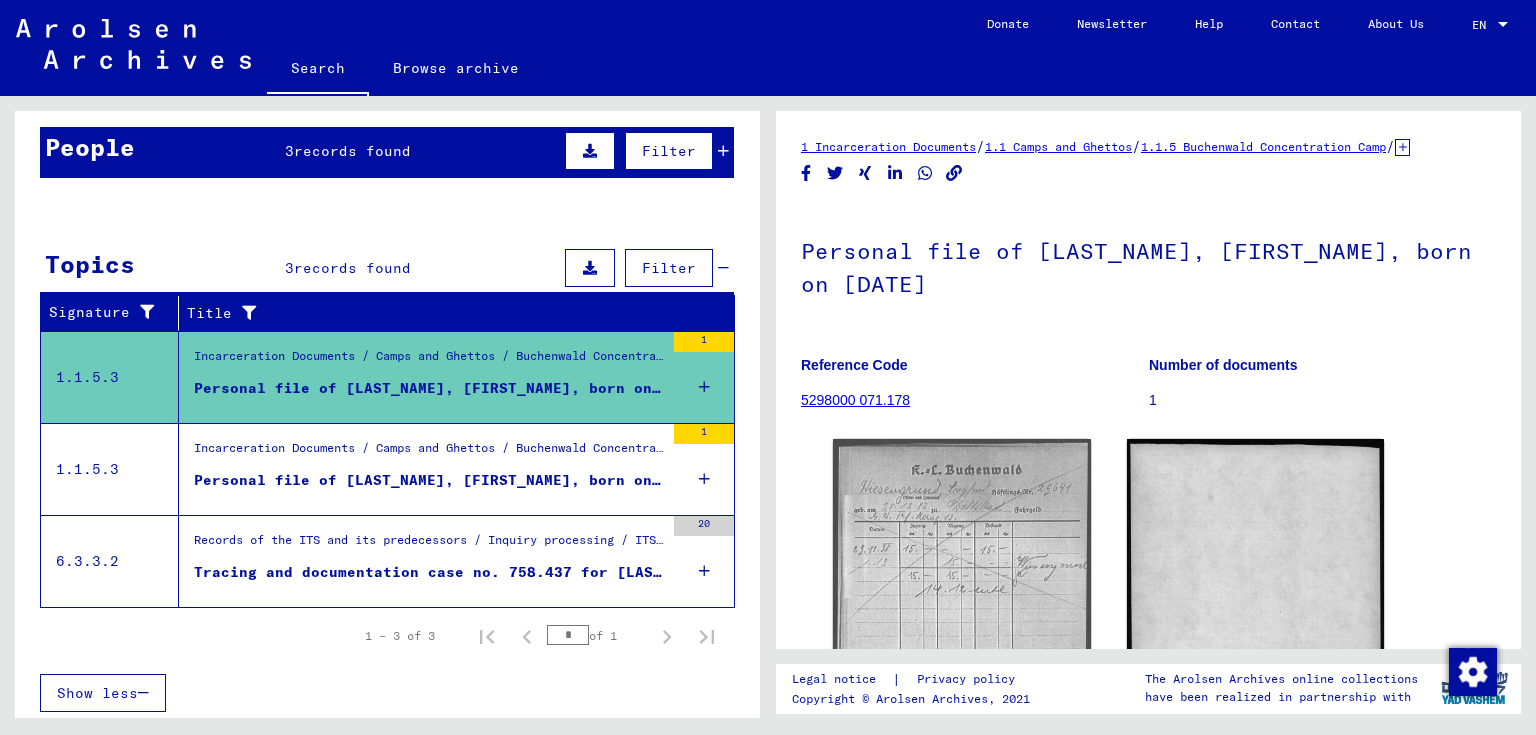 click on "Personal file of [LAST_NAME], [FIRST_NAME], born on [DATE]" at bounding box center [429, 480] 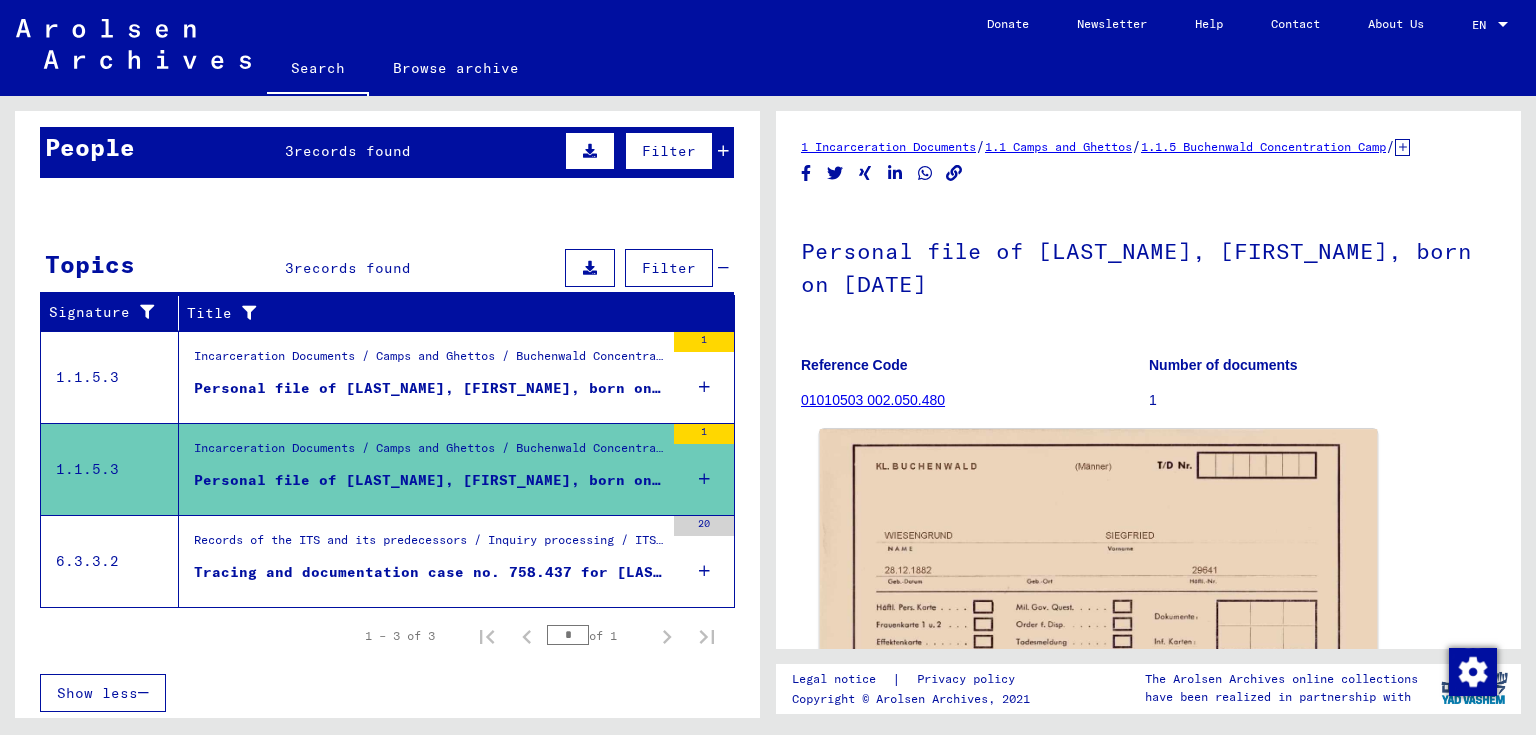 scroll, scrollTop: 0, scrollLeft: 0, axis: both 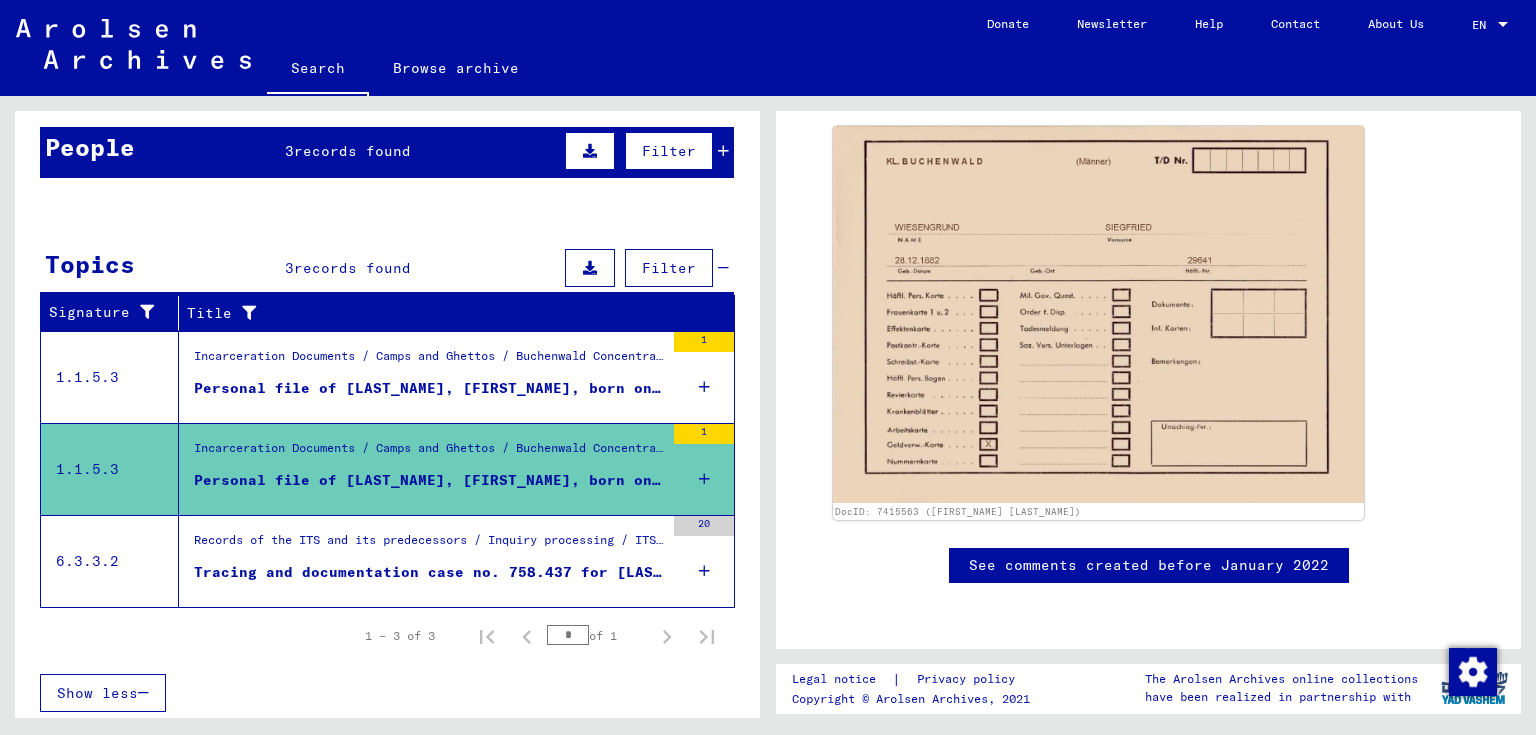 click on "Records of the ITS and its predecessors / Inquiry processing / ITS case files as of 1947 / Repository of T/D cases / Tracing and documentation cases with (T/D) numbers between 750.000 and 999.999 / Tracing and documentation cases with (T/D) numbers between 758.000 and 758.499" at bounding box center [429, 545] 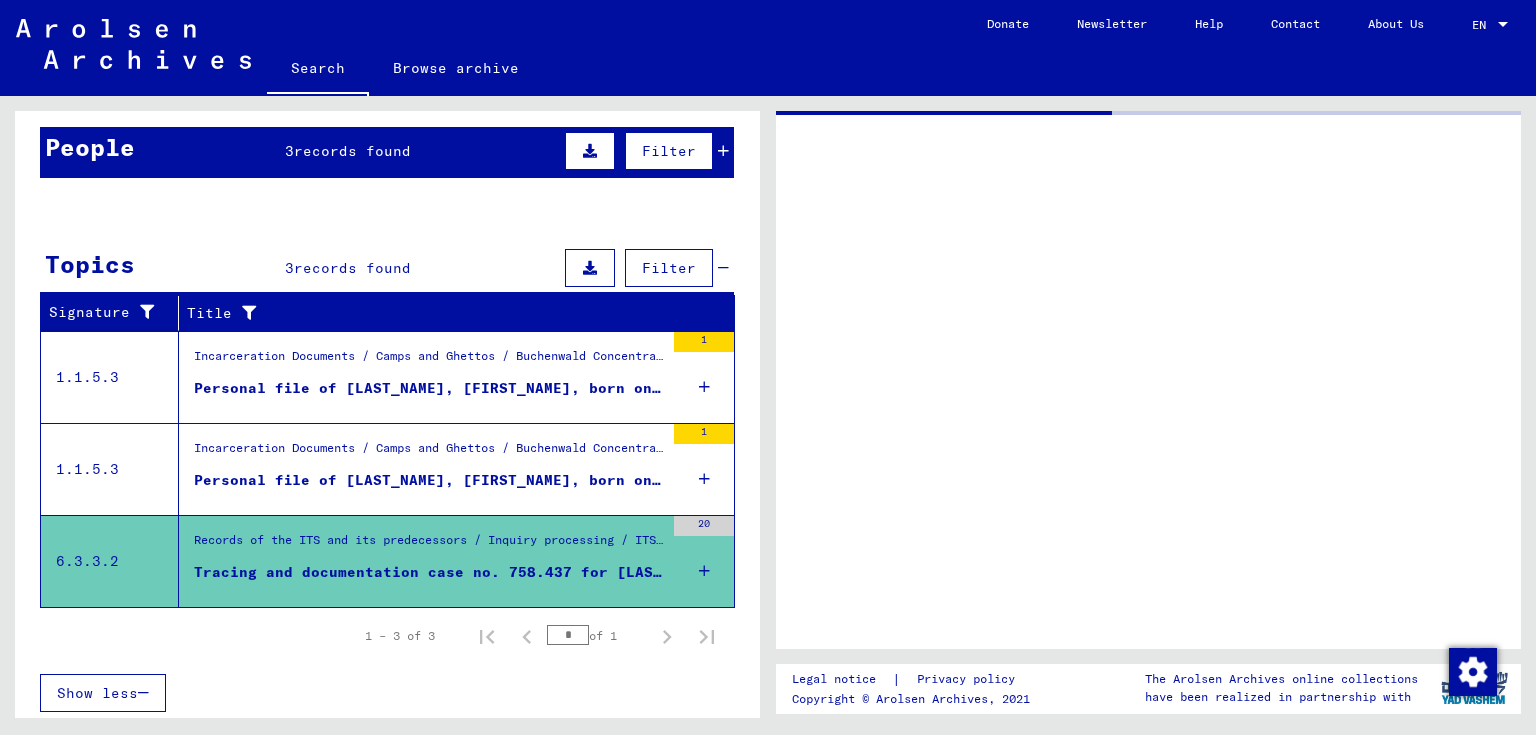 scroll, scrollTop: 0, scrollLeft: 0, axis: both 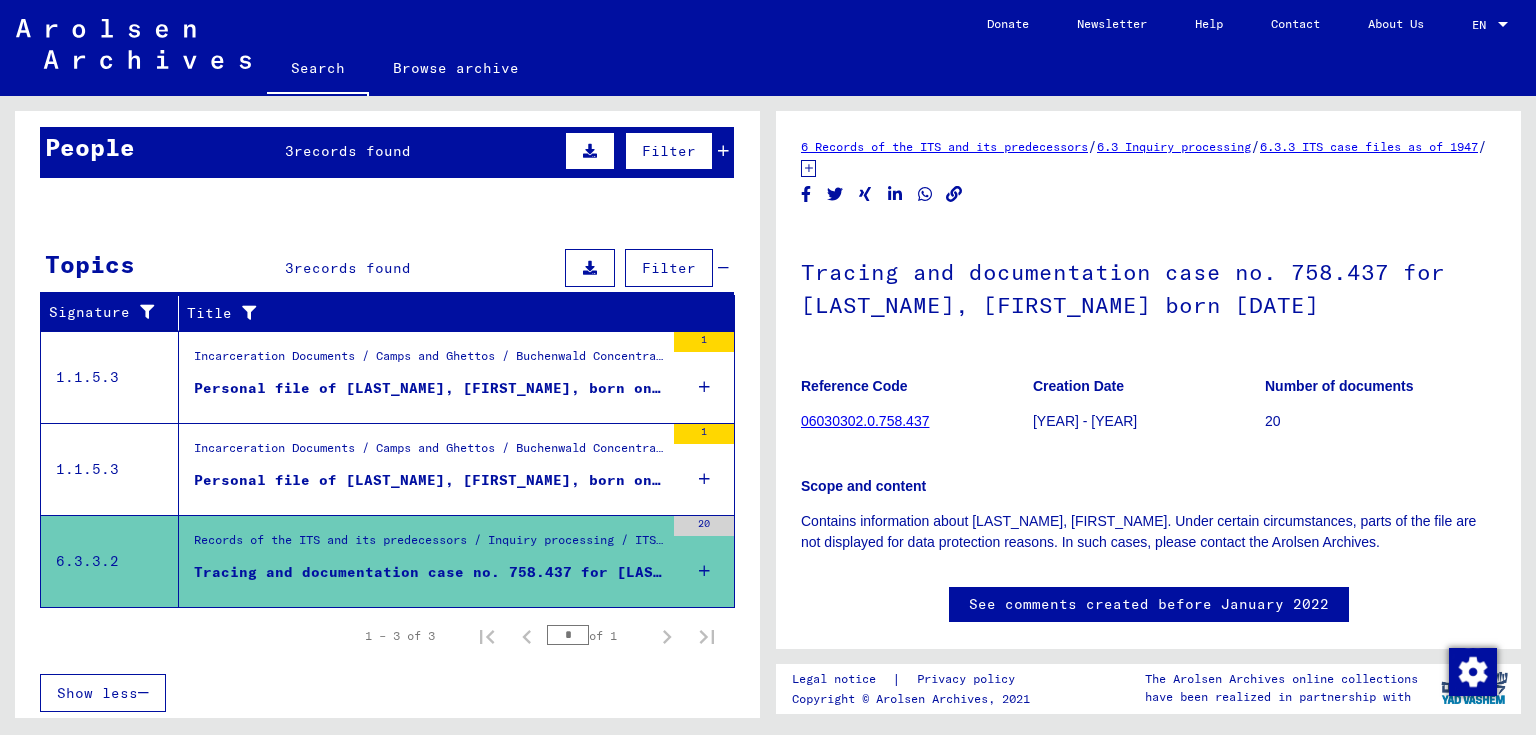 click on "Personal file of [LAST_NAME], [FIRST_NAME], born on [DATE]" at bounding box center (429, 480) 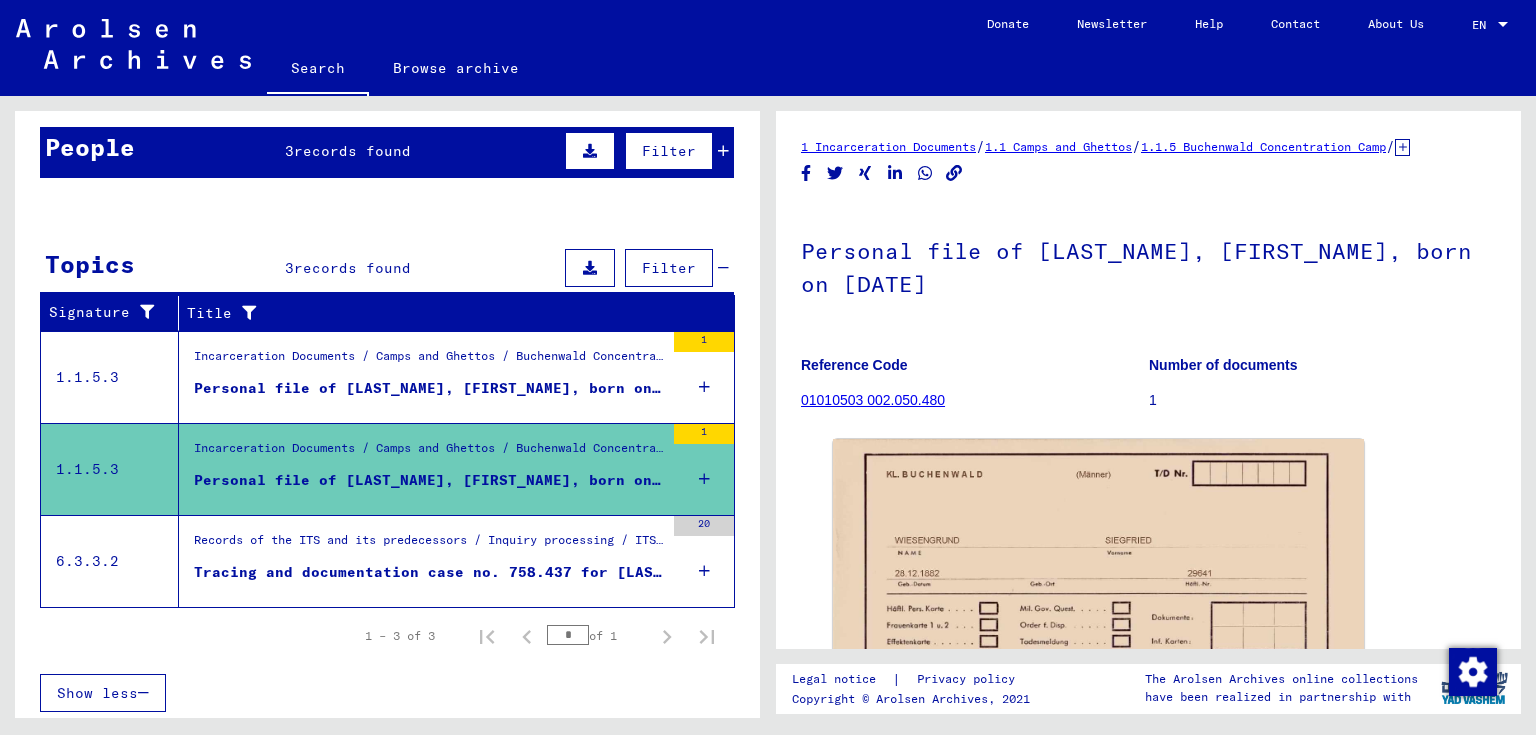 scroll, scrollTop: 0, scrollLeft: 0, axis: both 